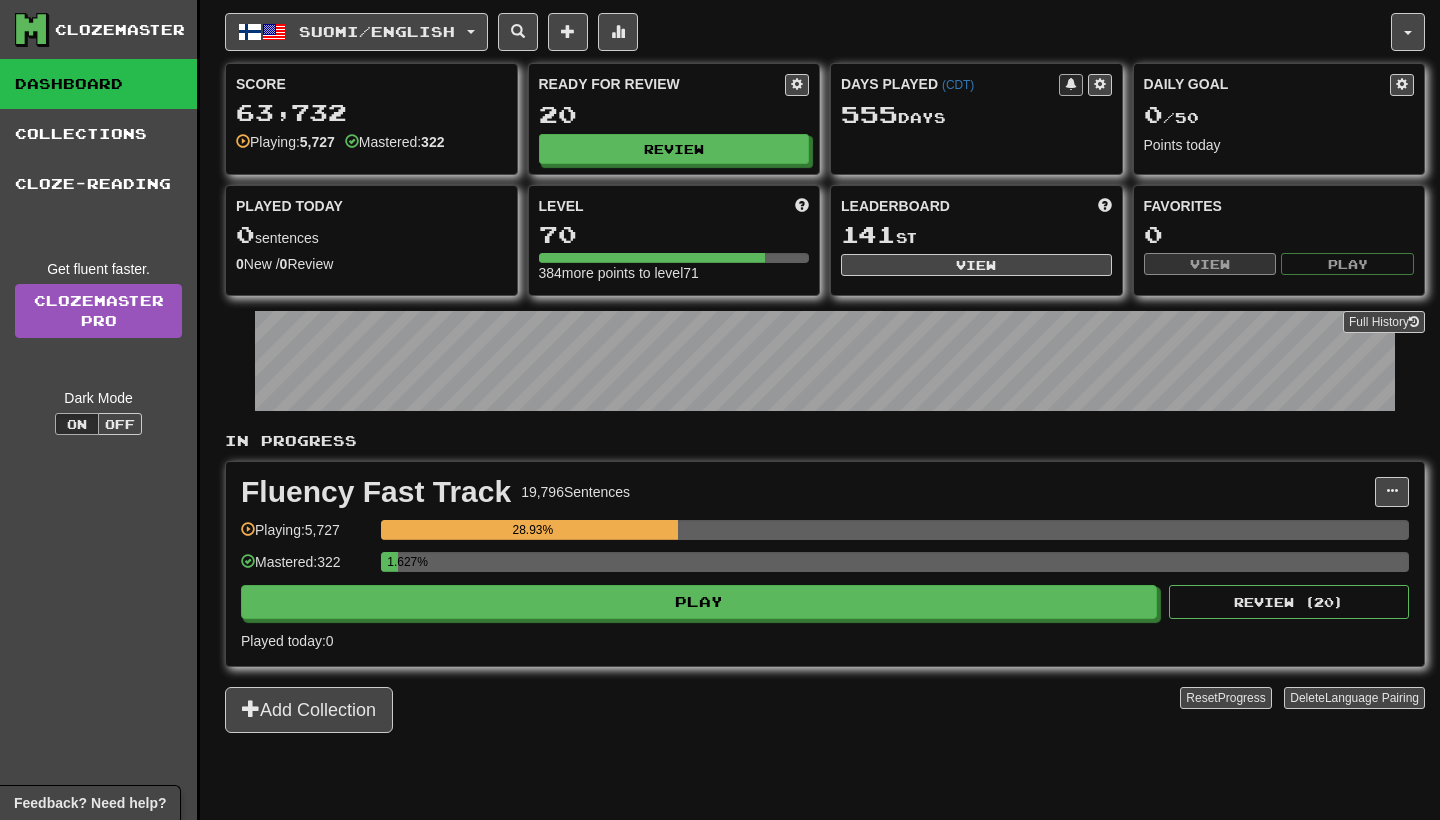 scroll, scrollTop: 0, scrollLeft: 0, axis: both 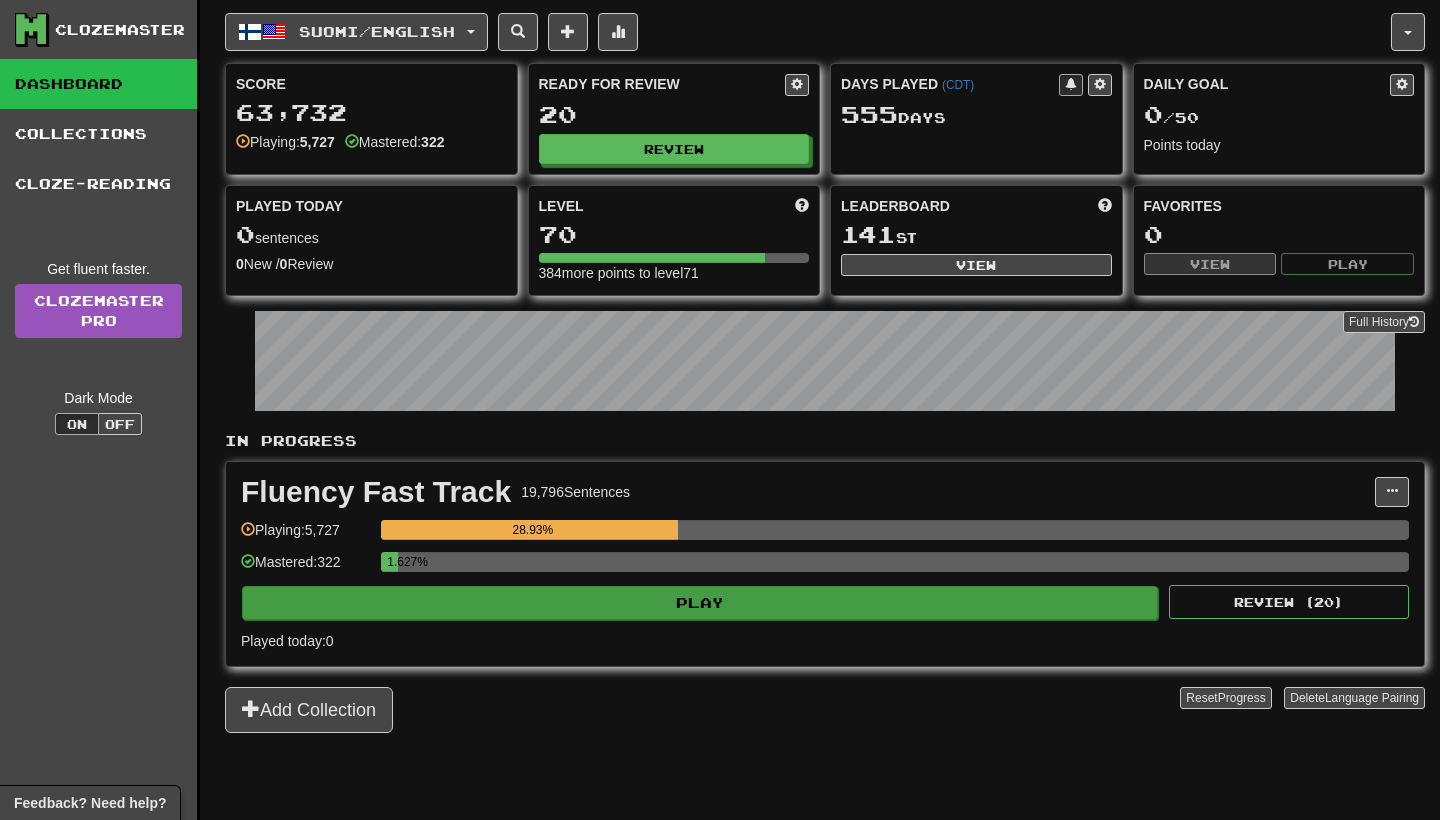click on "Play" at bounding box center (700, 603) 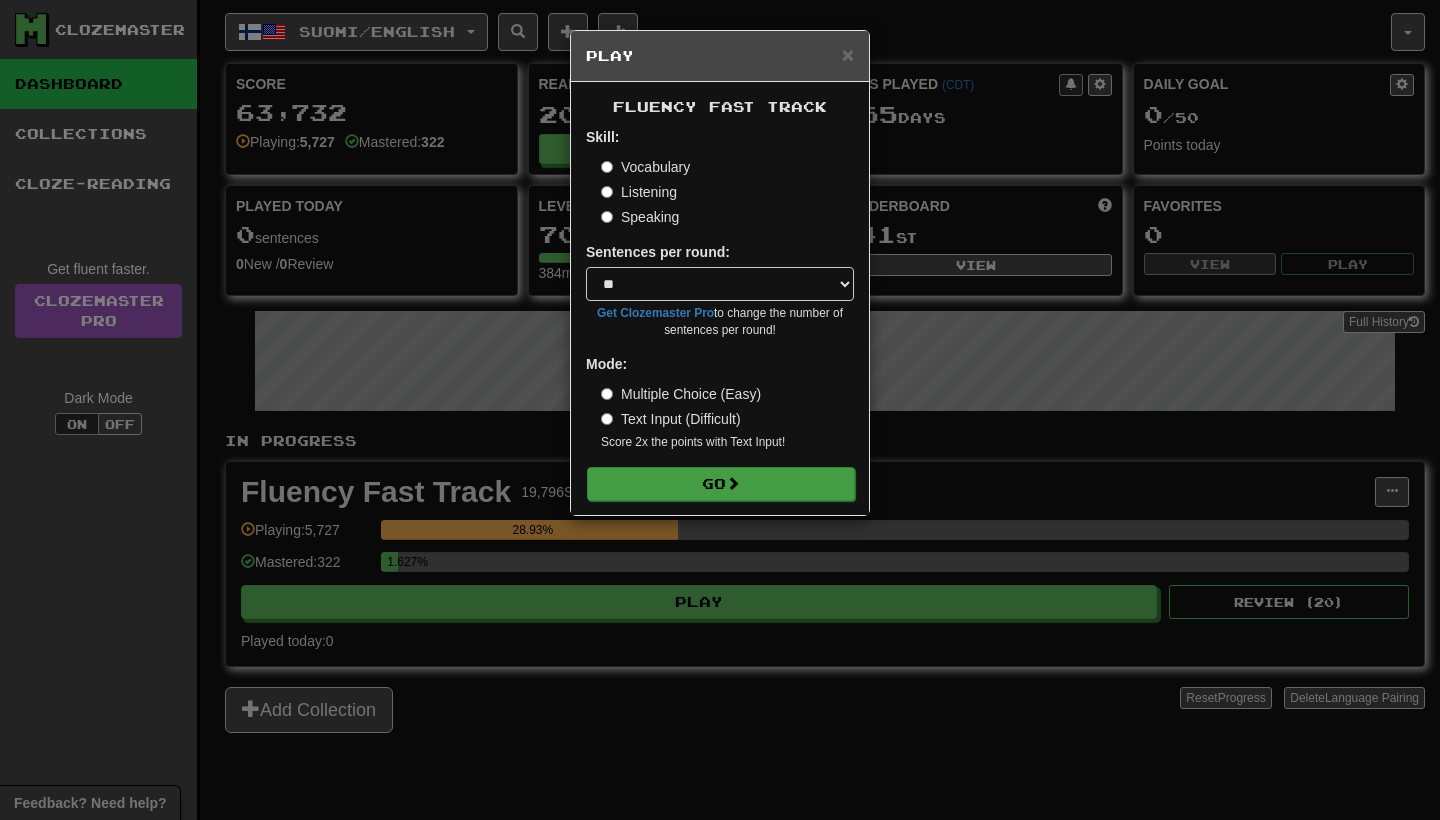 click on "Go" at bounding box center (721, 484) 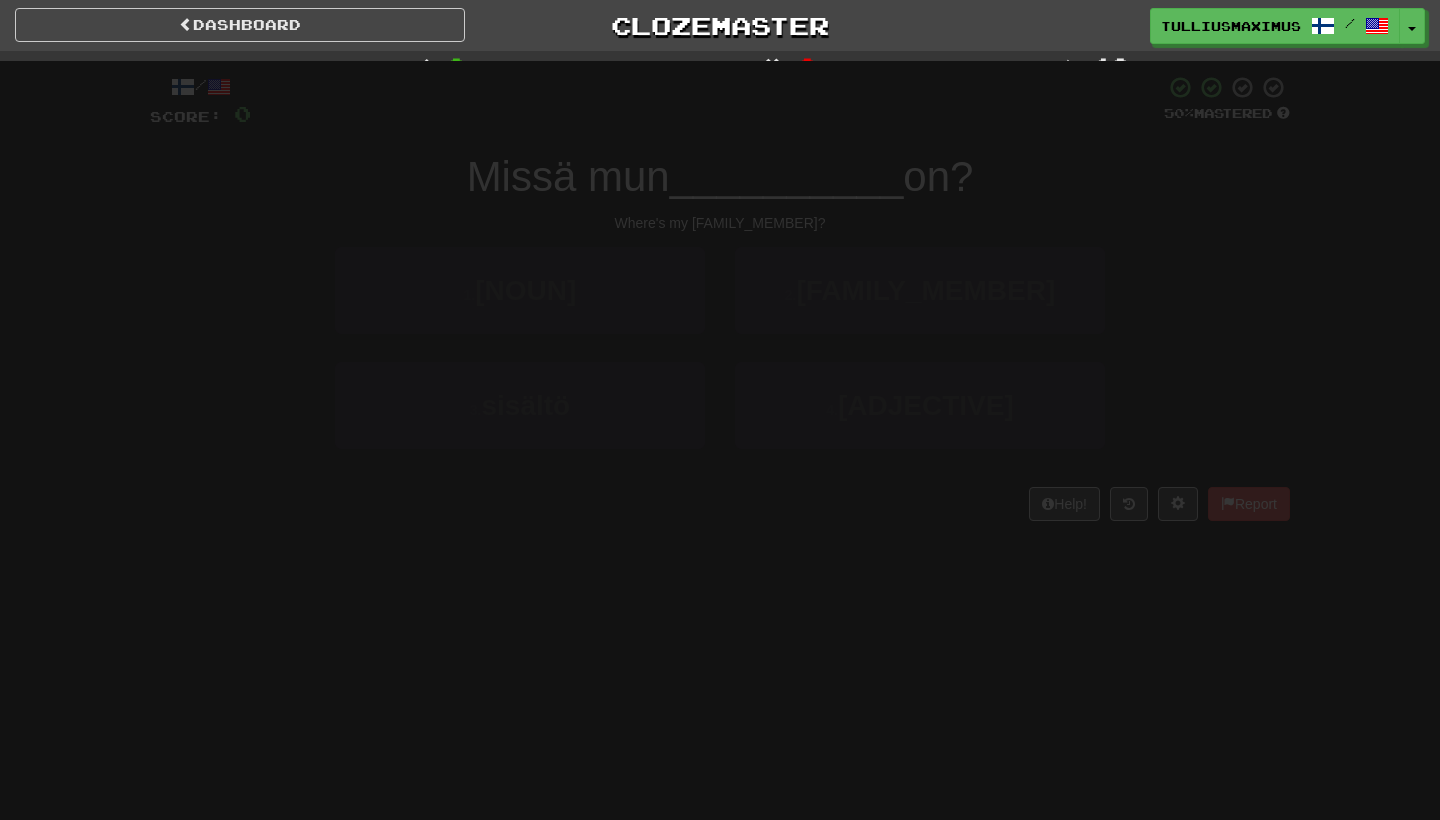 scroll, scrollTop: 0, scrollLeft: 0, axis: both 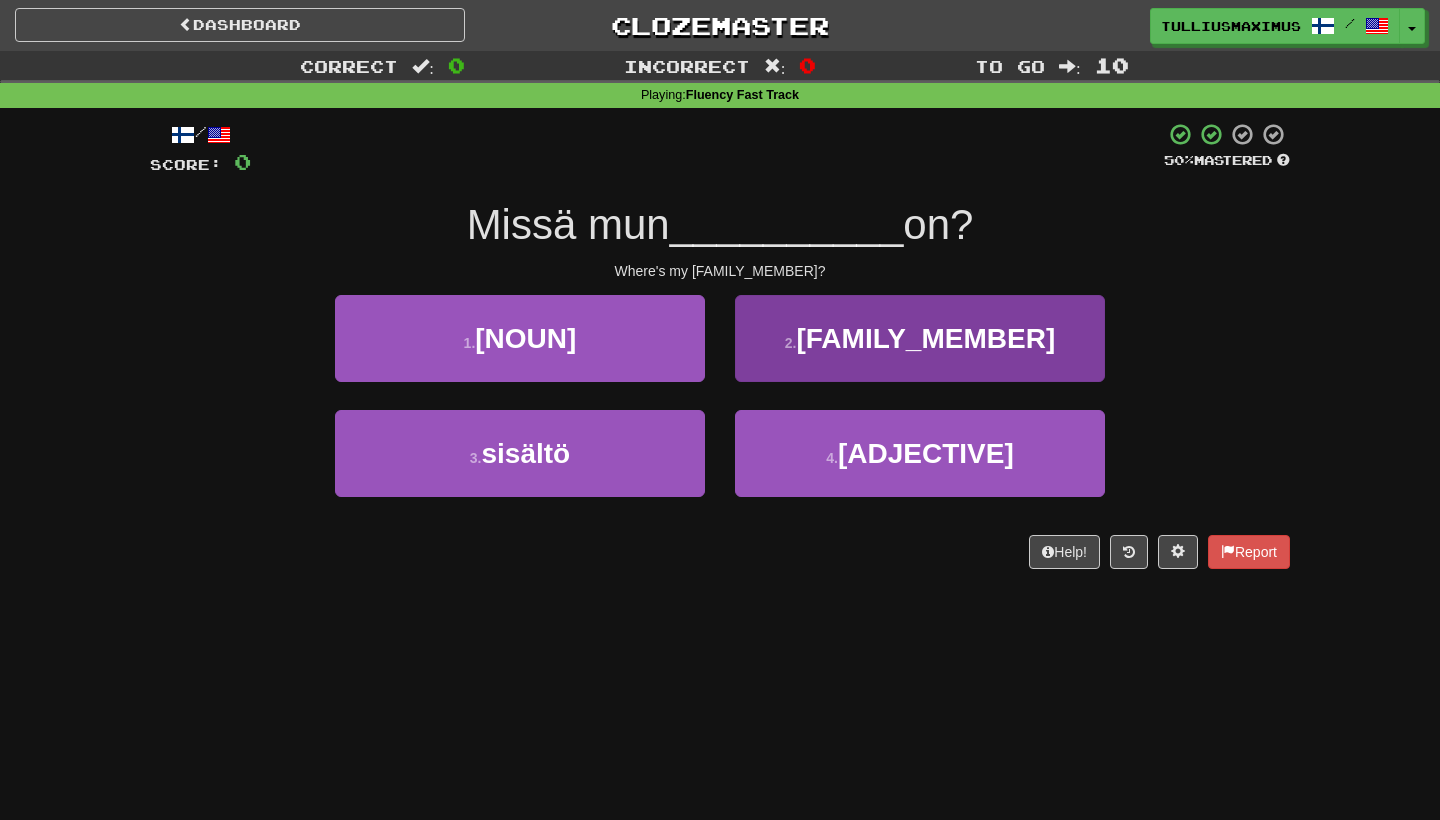 click on "2 .  isi" at bounding box center (920, 338) 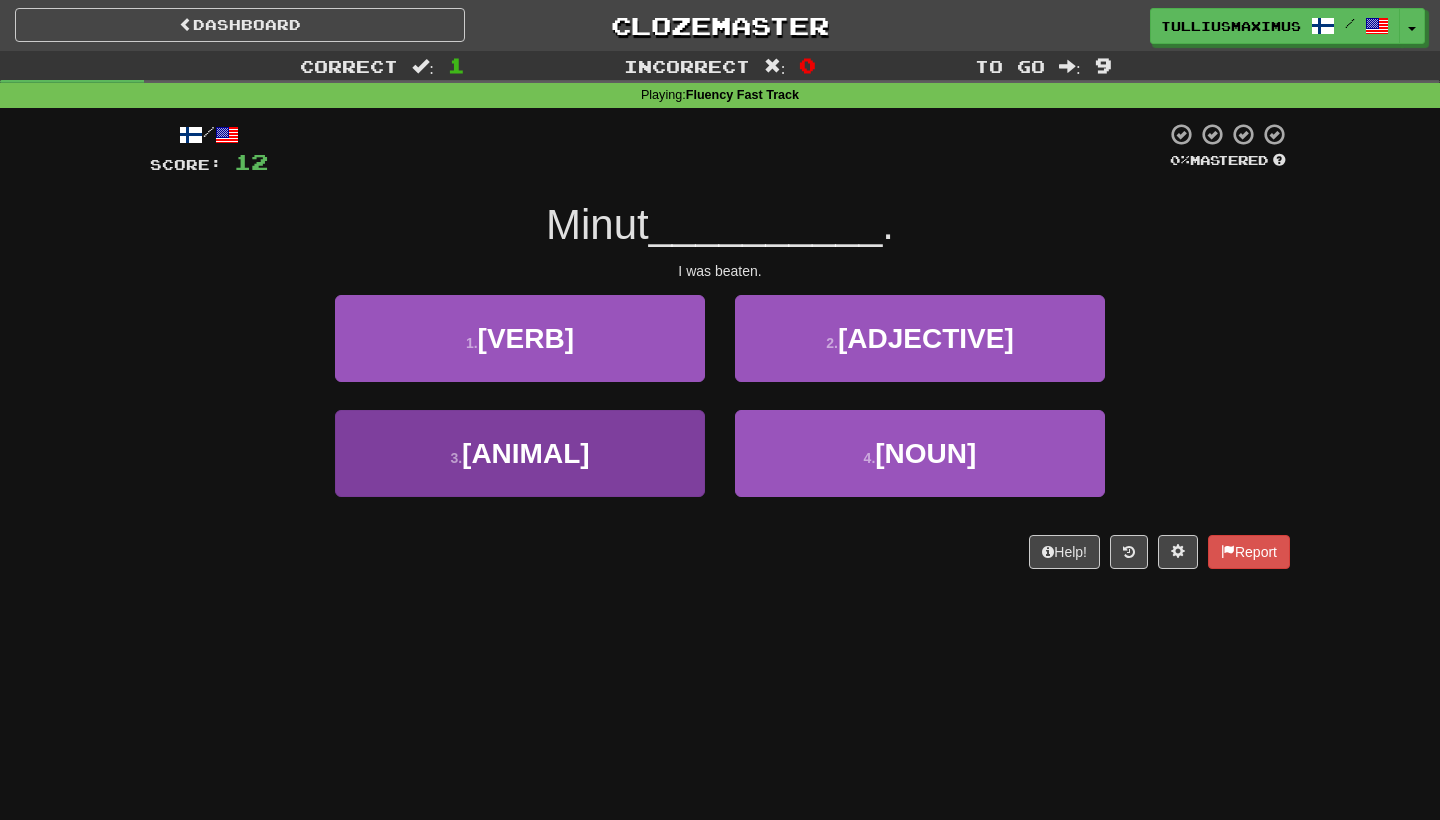 click on "3 .  hevoset" at bounding box center [520, 453] 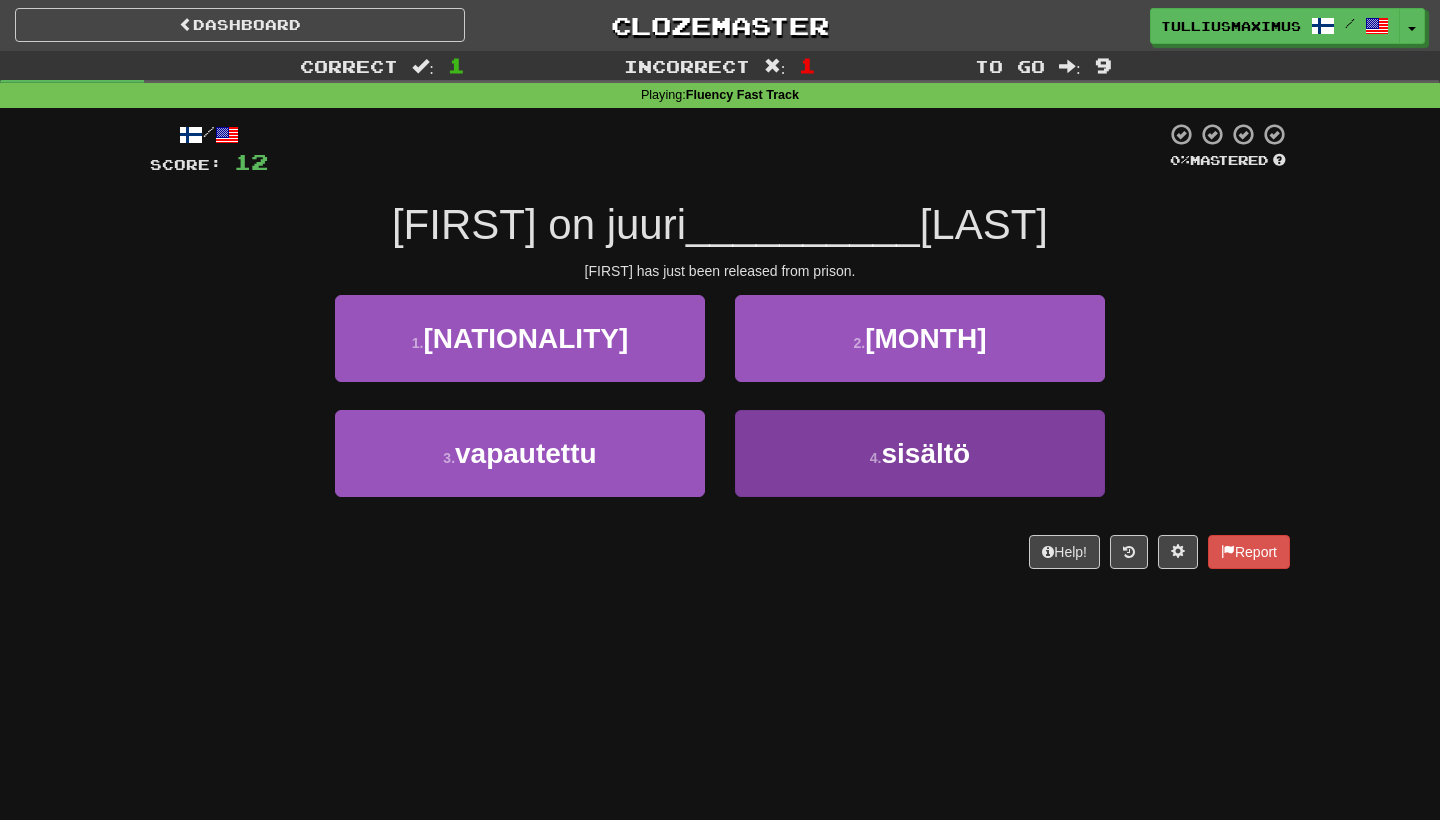 click on "4 .  sisältö" at bounding box center [920, 453] 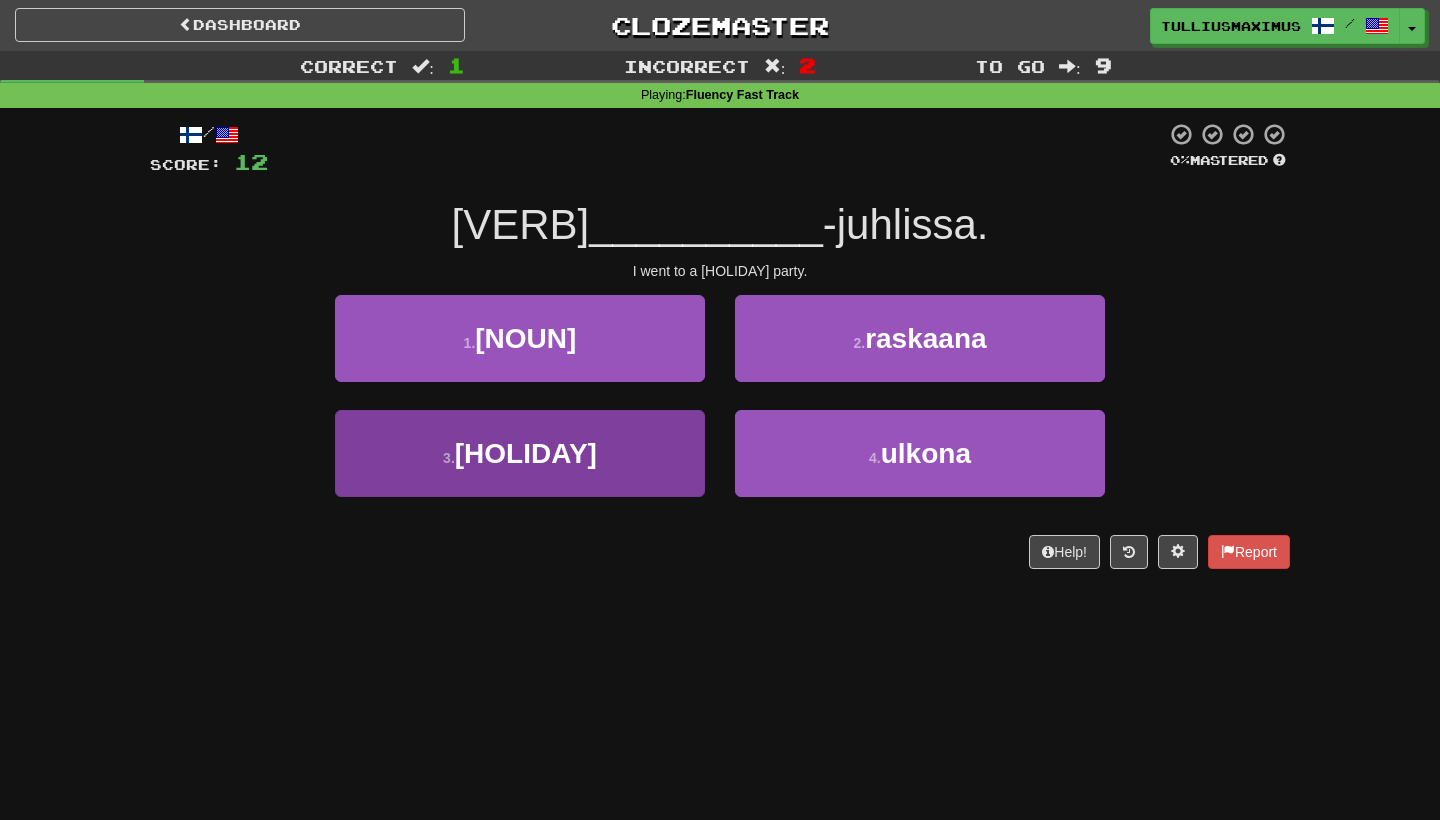 click on "3 .  halloween" at bounding box center (520, 453) 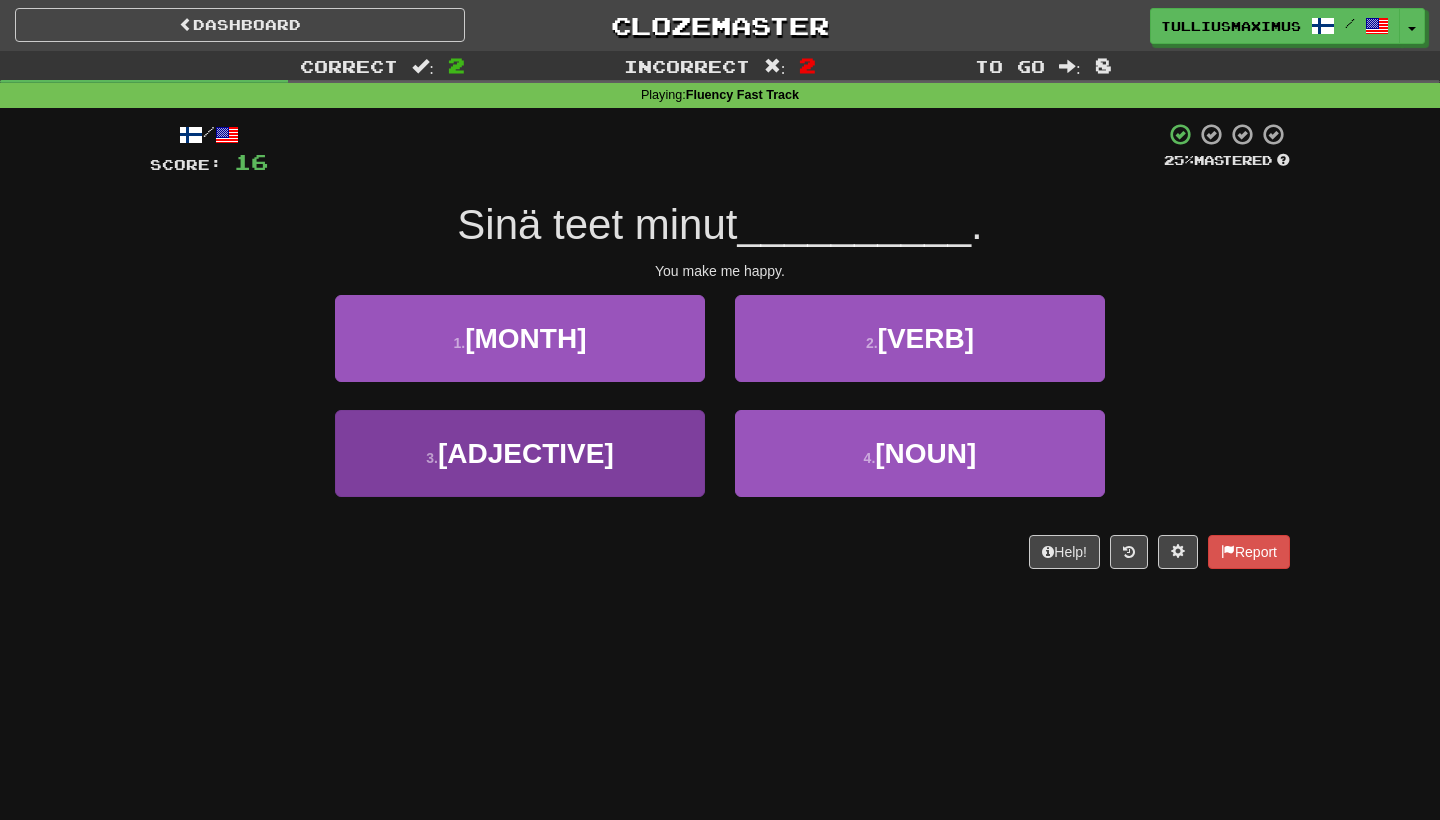 click on "3 .  onnelliseksi" at bounding box center (520, 453) 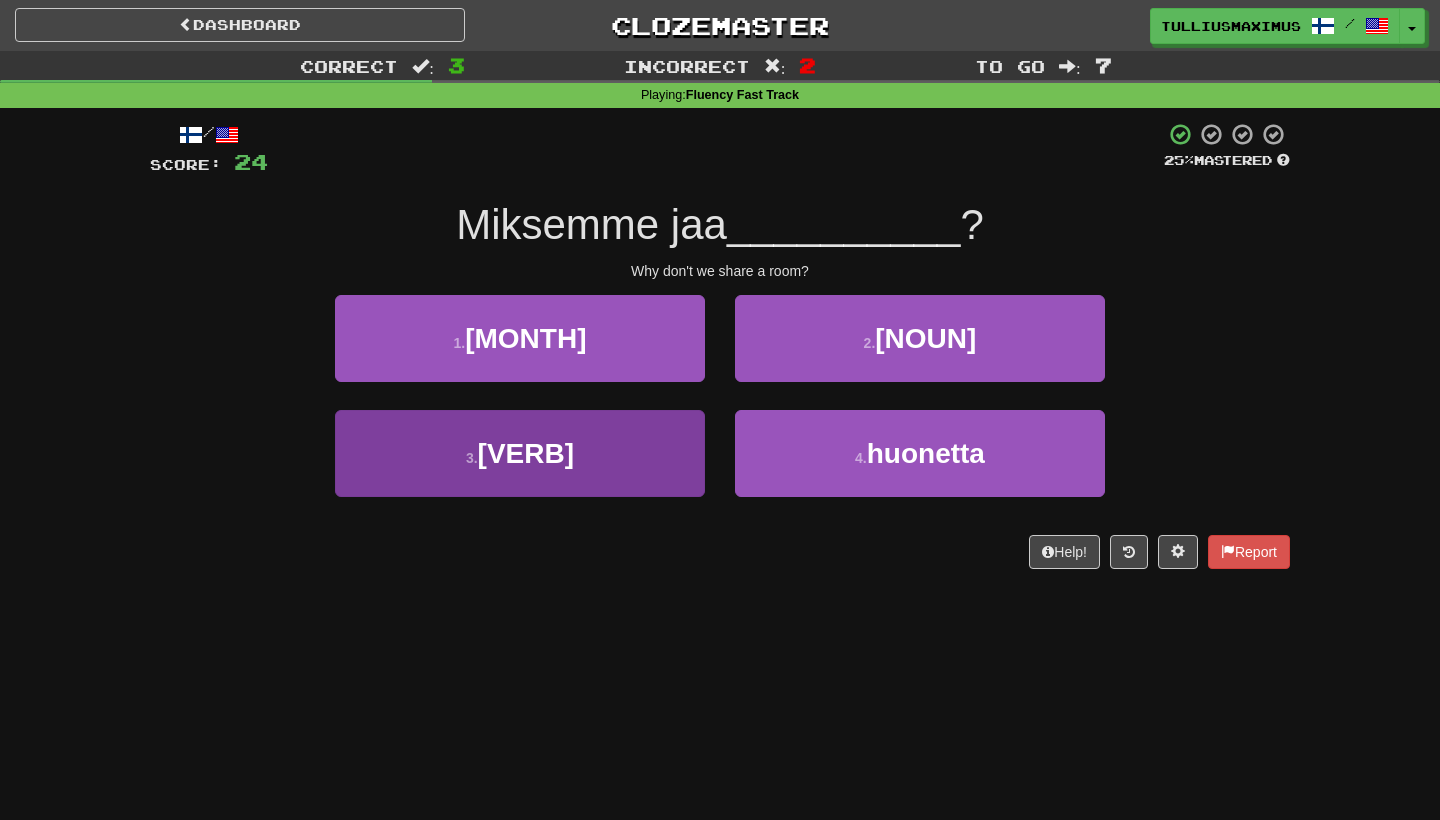 click on "3 .  ratsastaa" at bounding box center [520, 453] 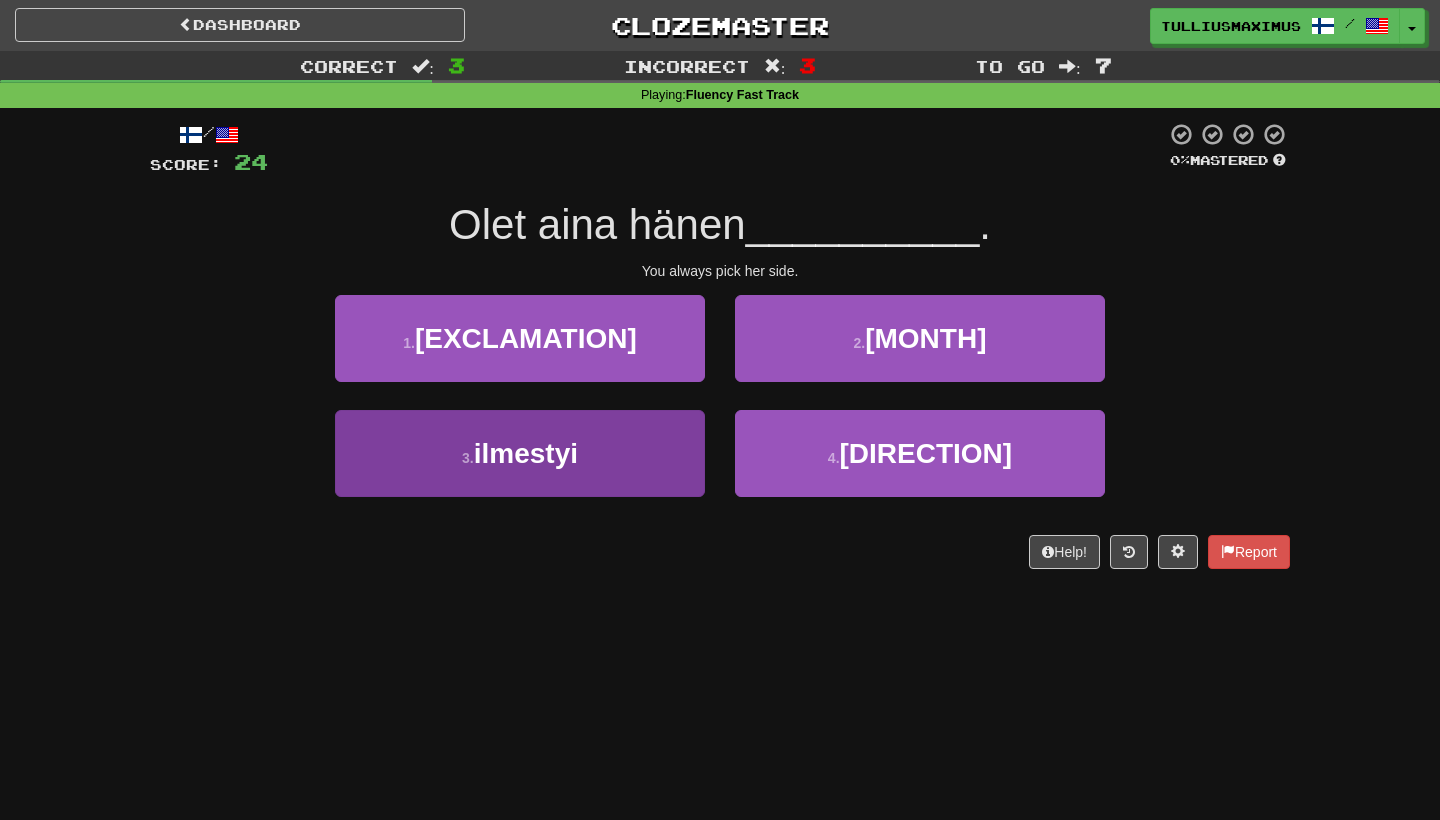 click on "3 .  ilmestyi" at bounding box center [520, 453] 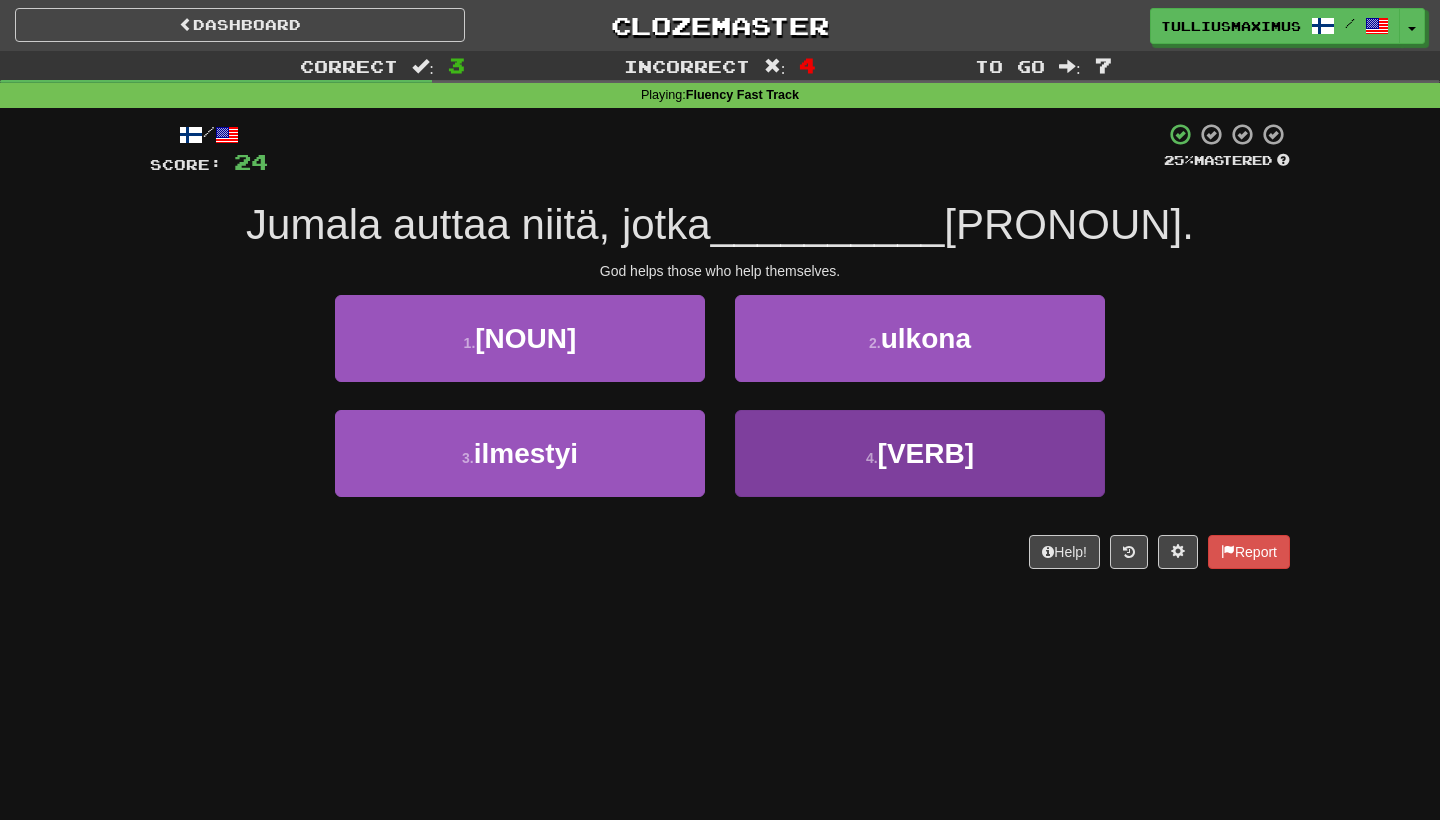 click on "4 .  auttavat" at bounding box center (920, 453) 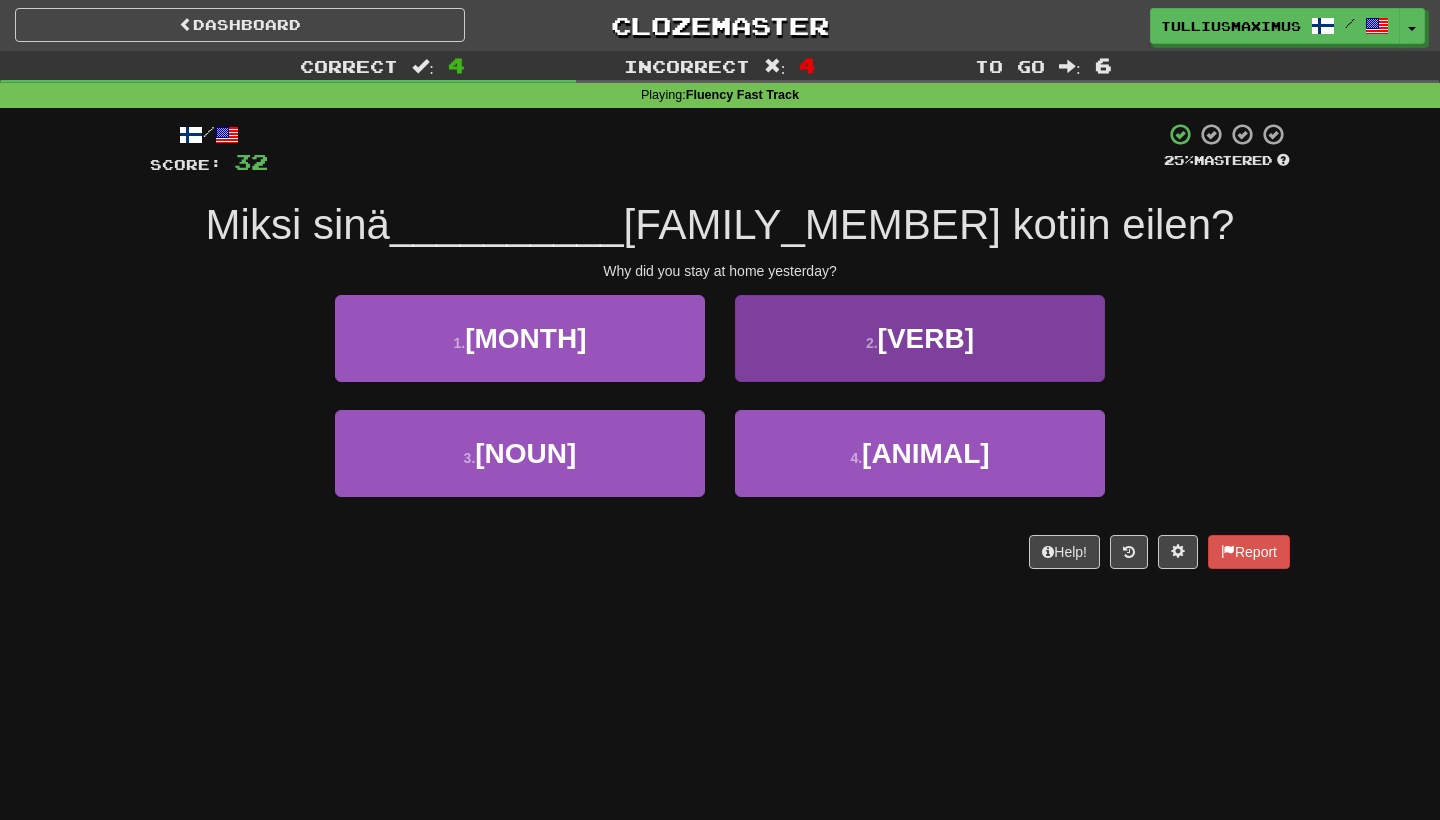 click on "2 .  jäit" at bounding box center [920, 338] 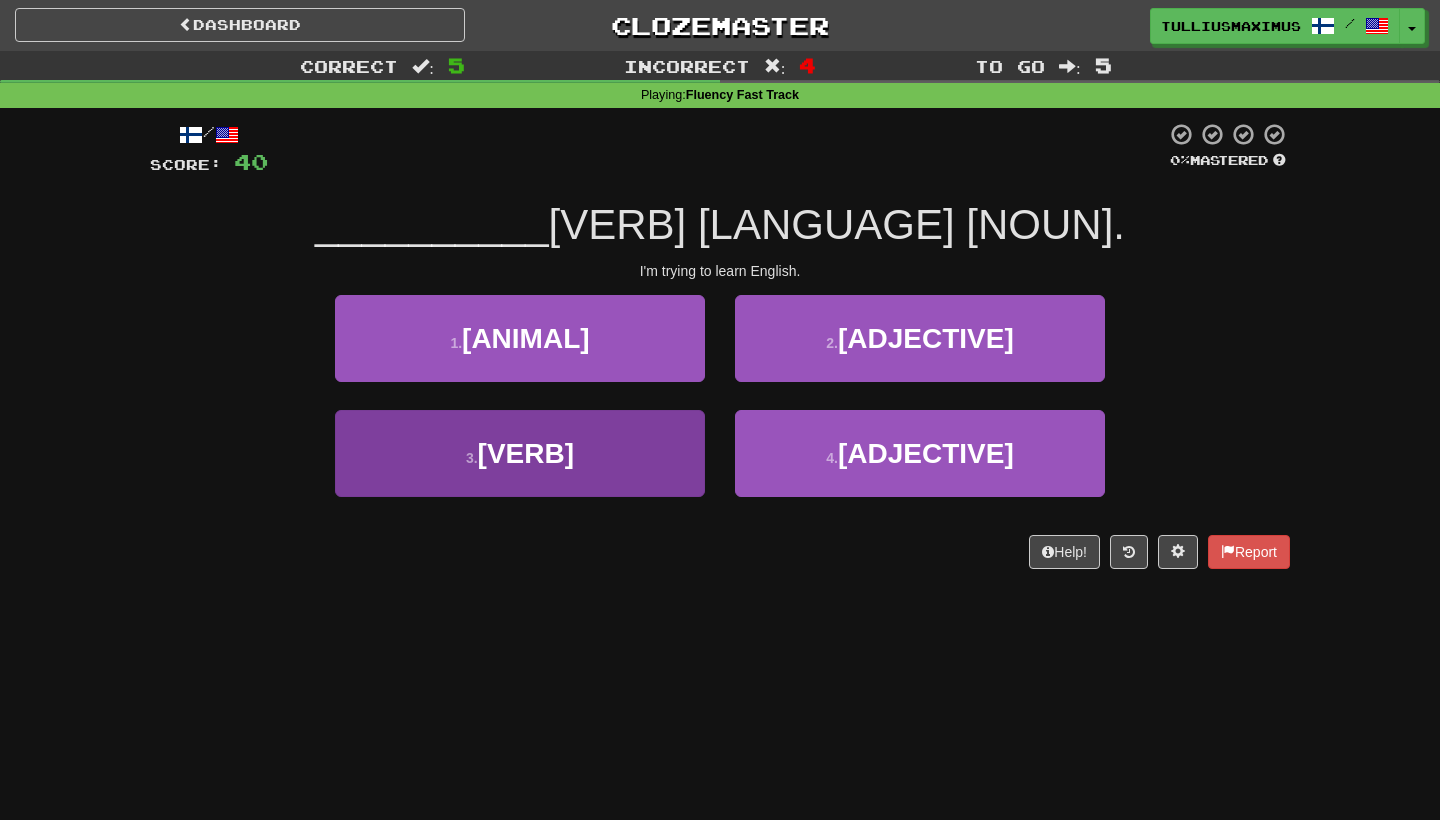 click on "3 .  Pyrin" at bounding box center (520, 453) 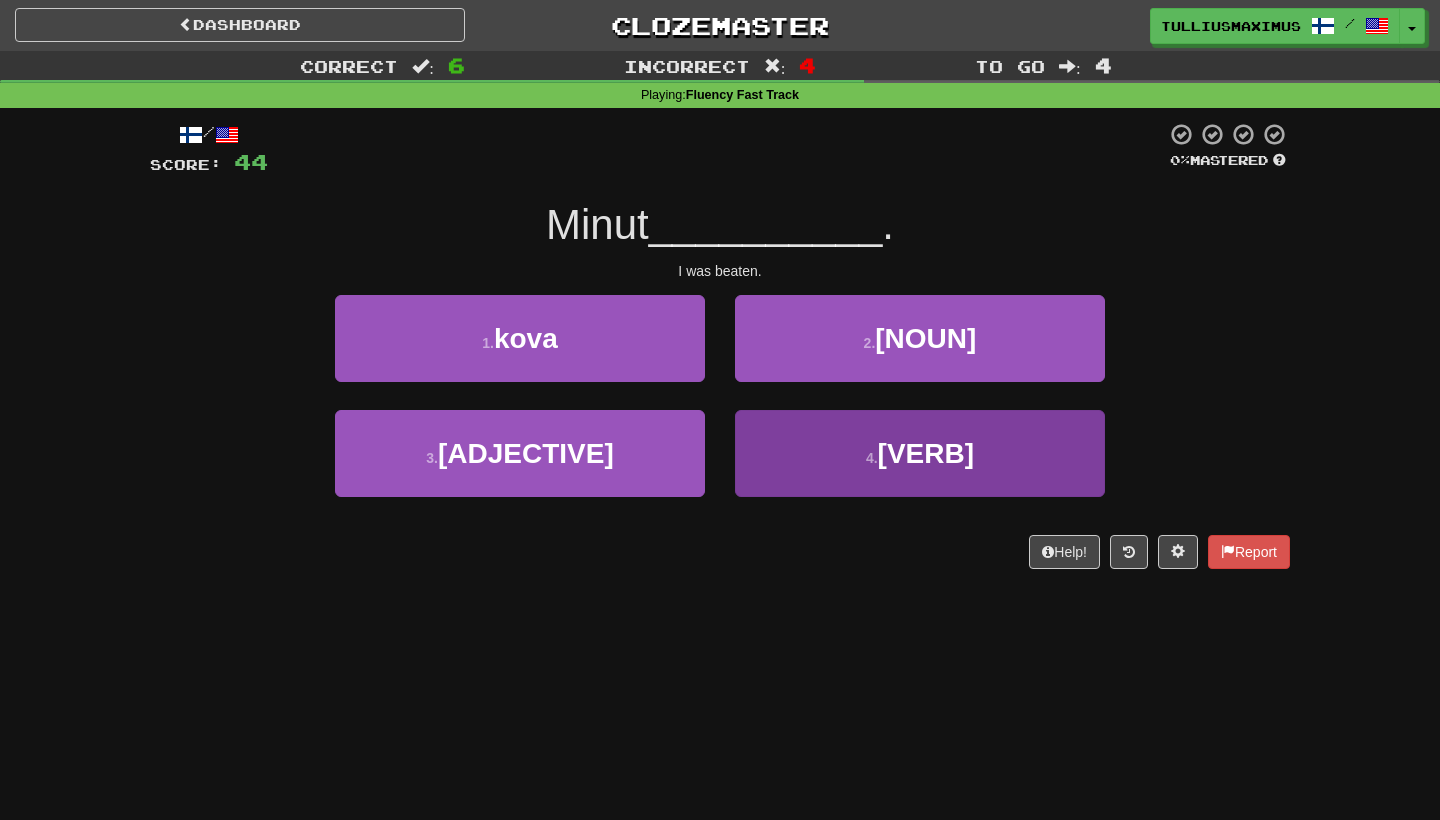 click on "4 .  hakattiin" at bounding box center (920, 453) 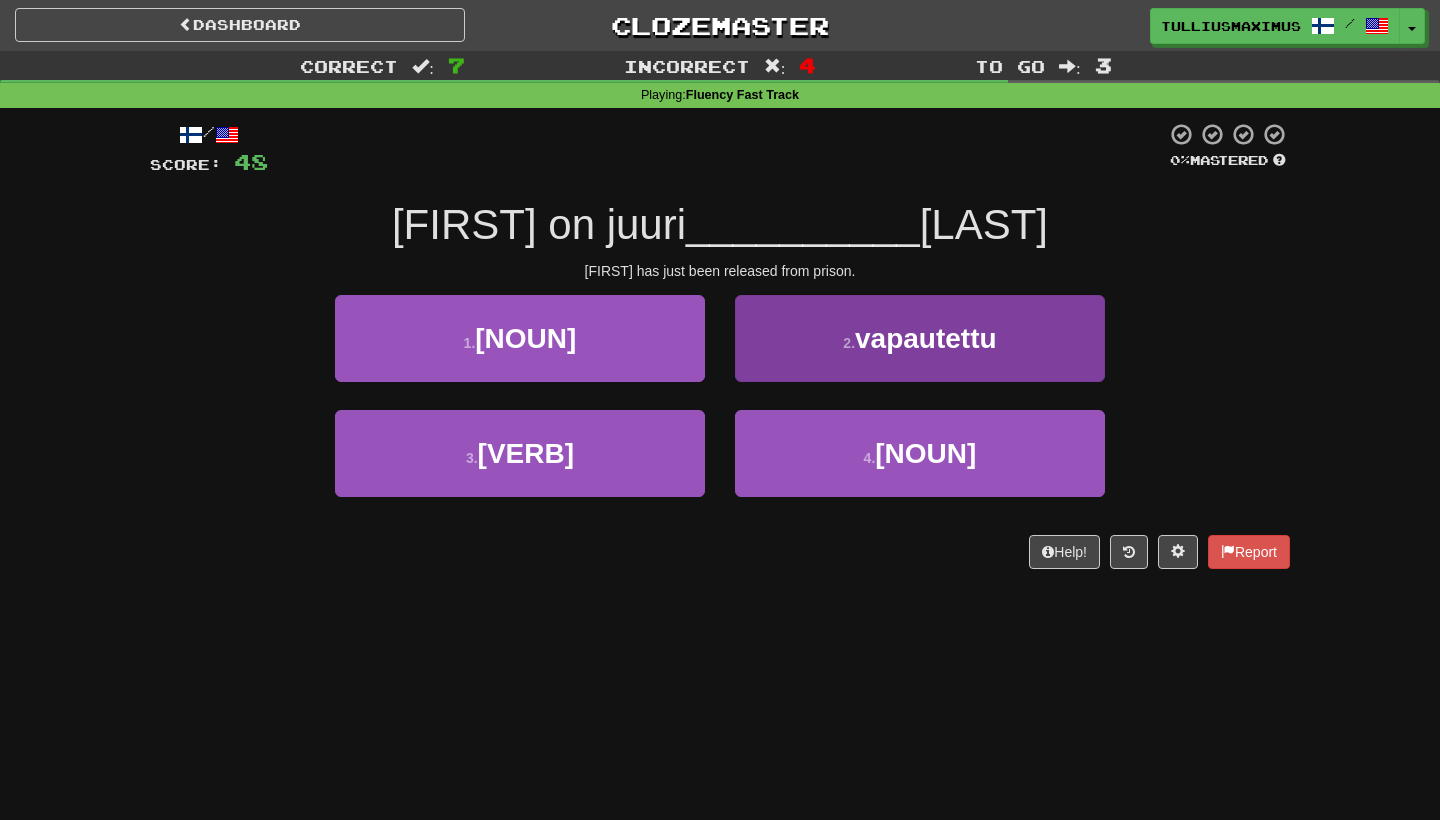 click on "2 .  vapautettu" at bounding box center (920, 338) 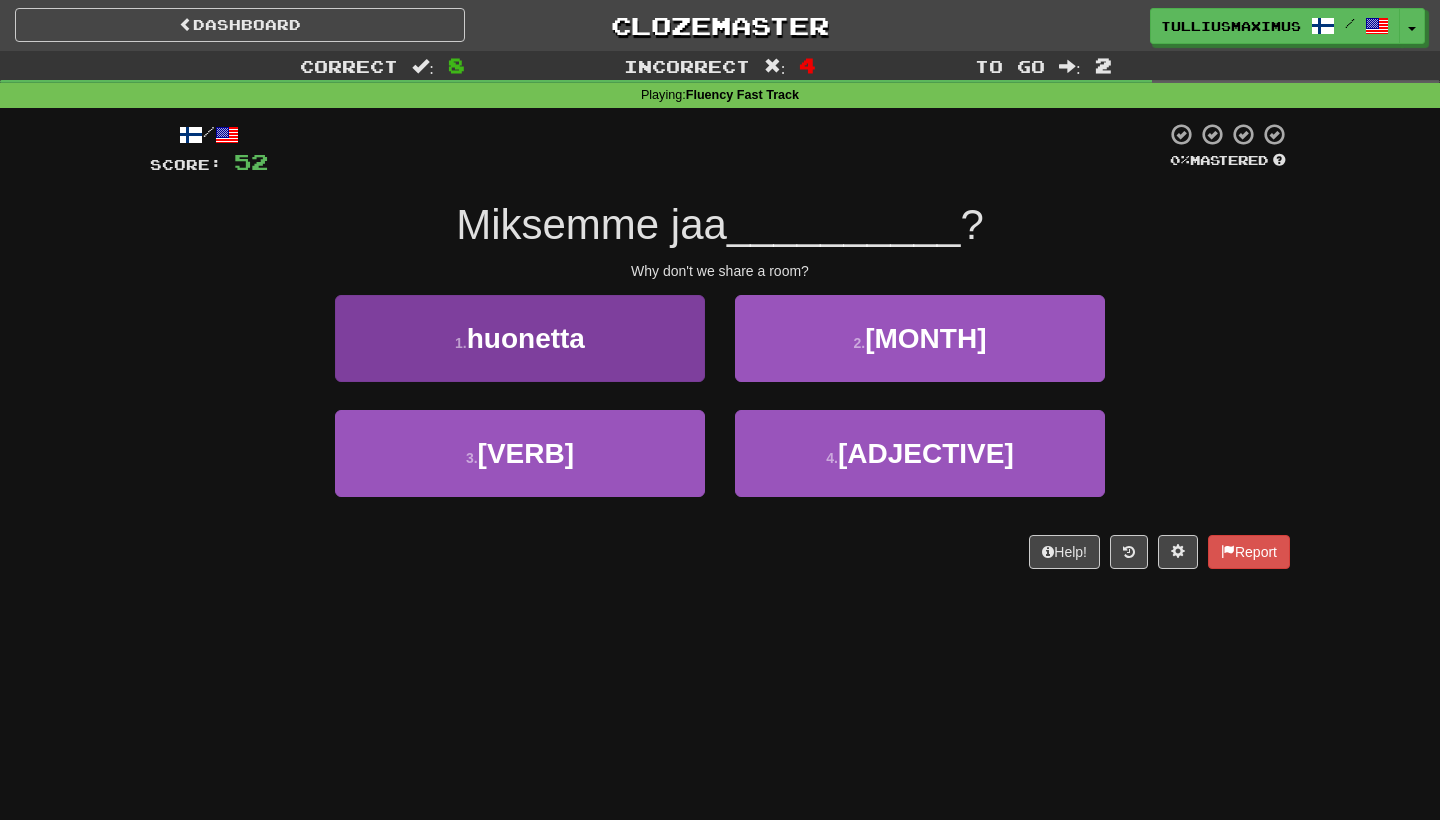 click on "3 .  ratsastaa" at bounding box center [520, 453] 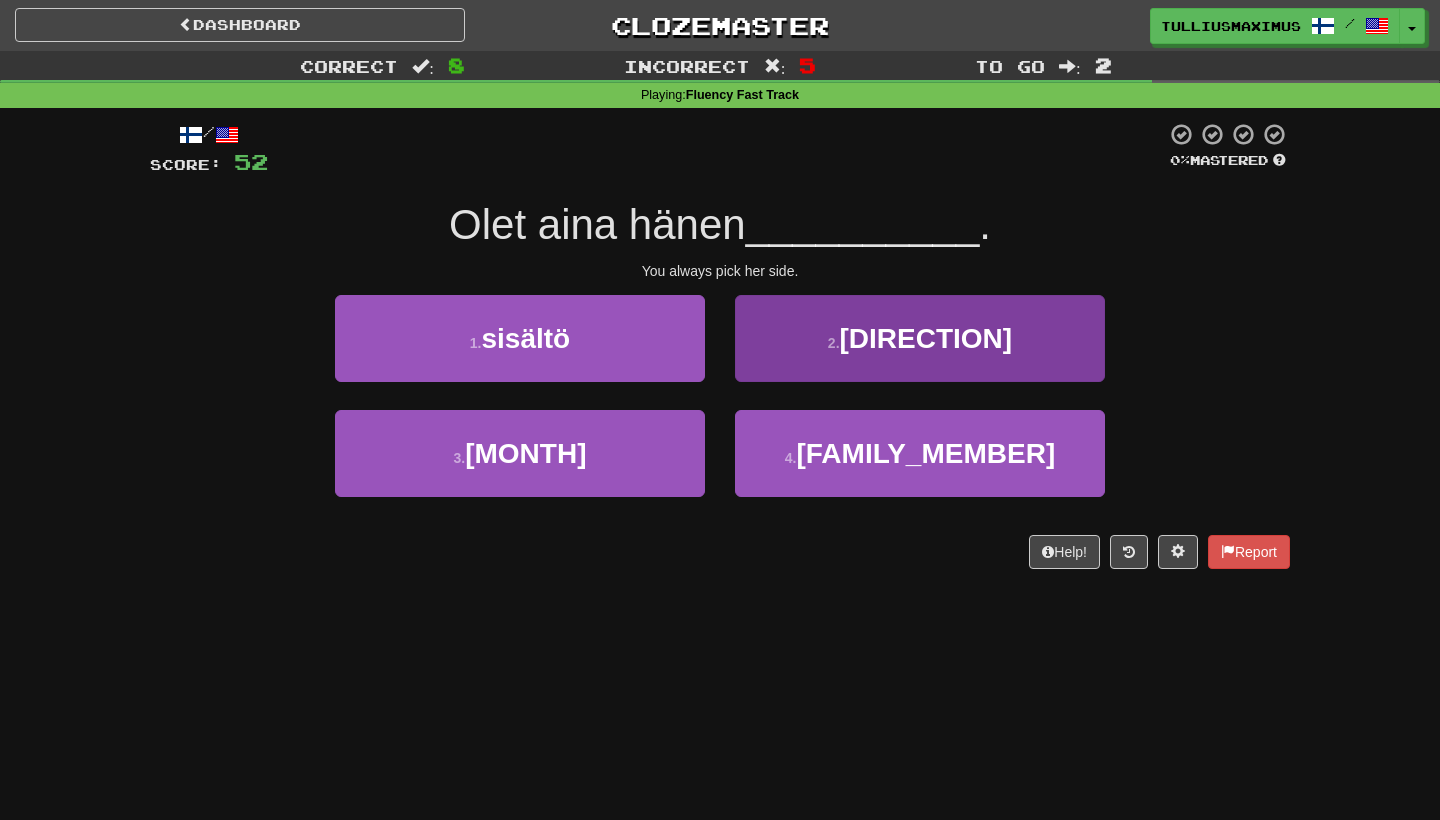 click on "2 .  puolellaan" at bounding box center [920, 338] 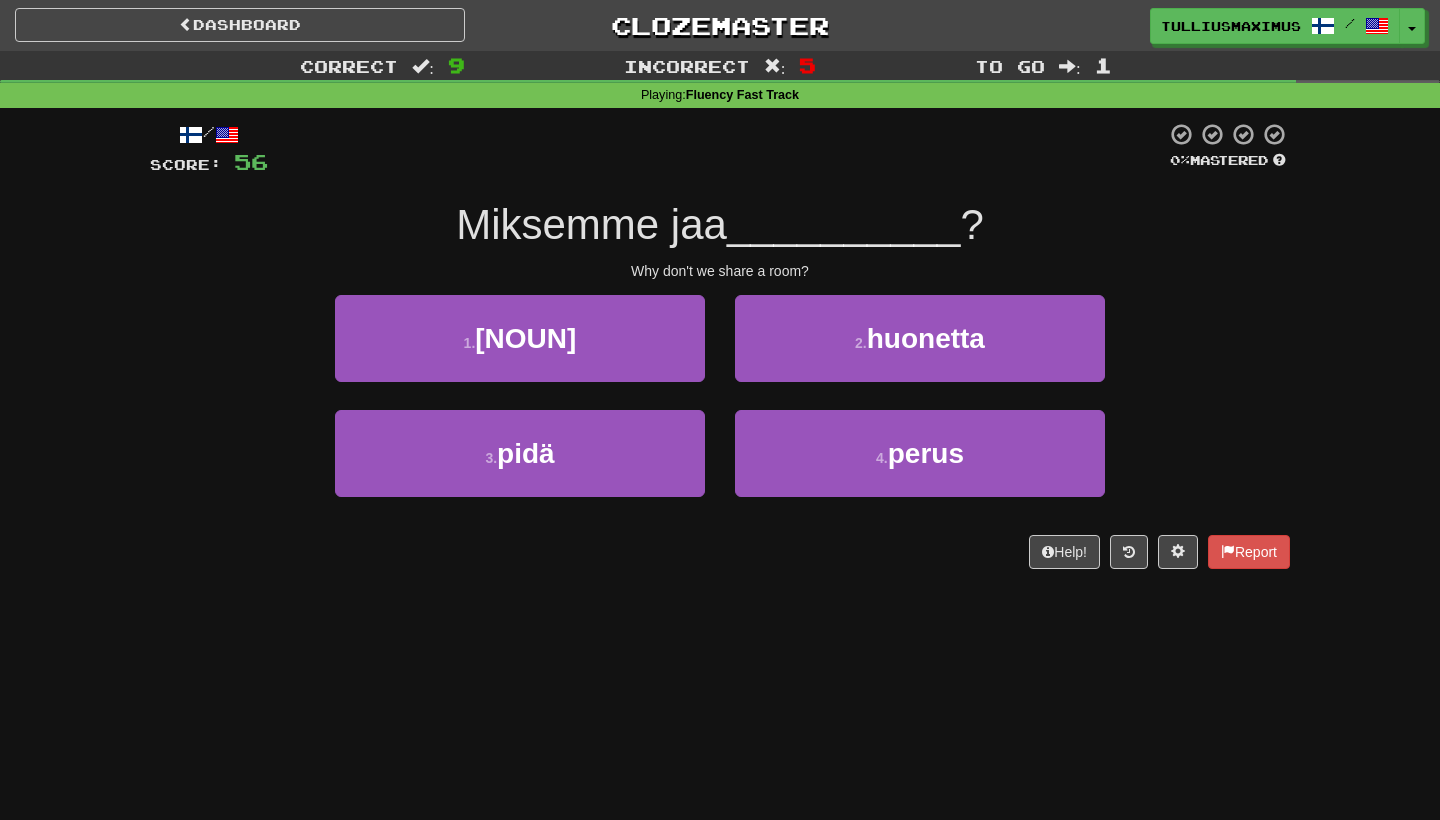 click on "2 .  huonetta" at bounding box center [920, 338] 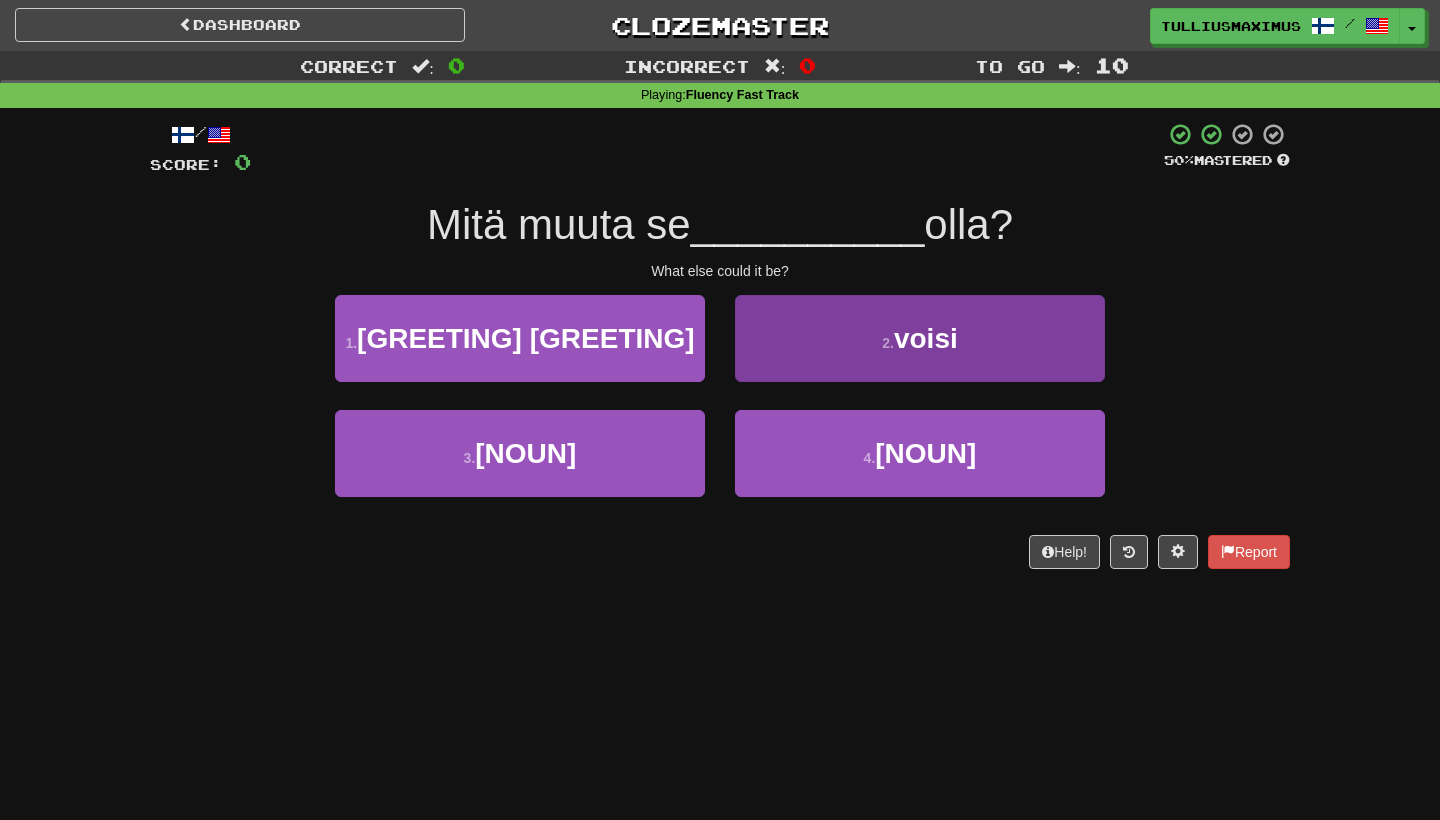 click on "2 .  voisi" at bounding box center [920, 338] 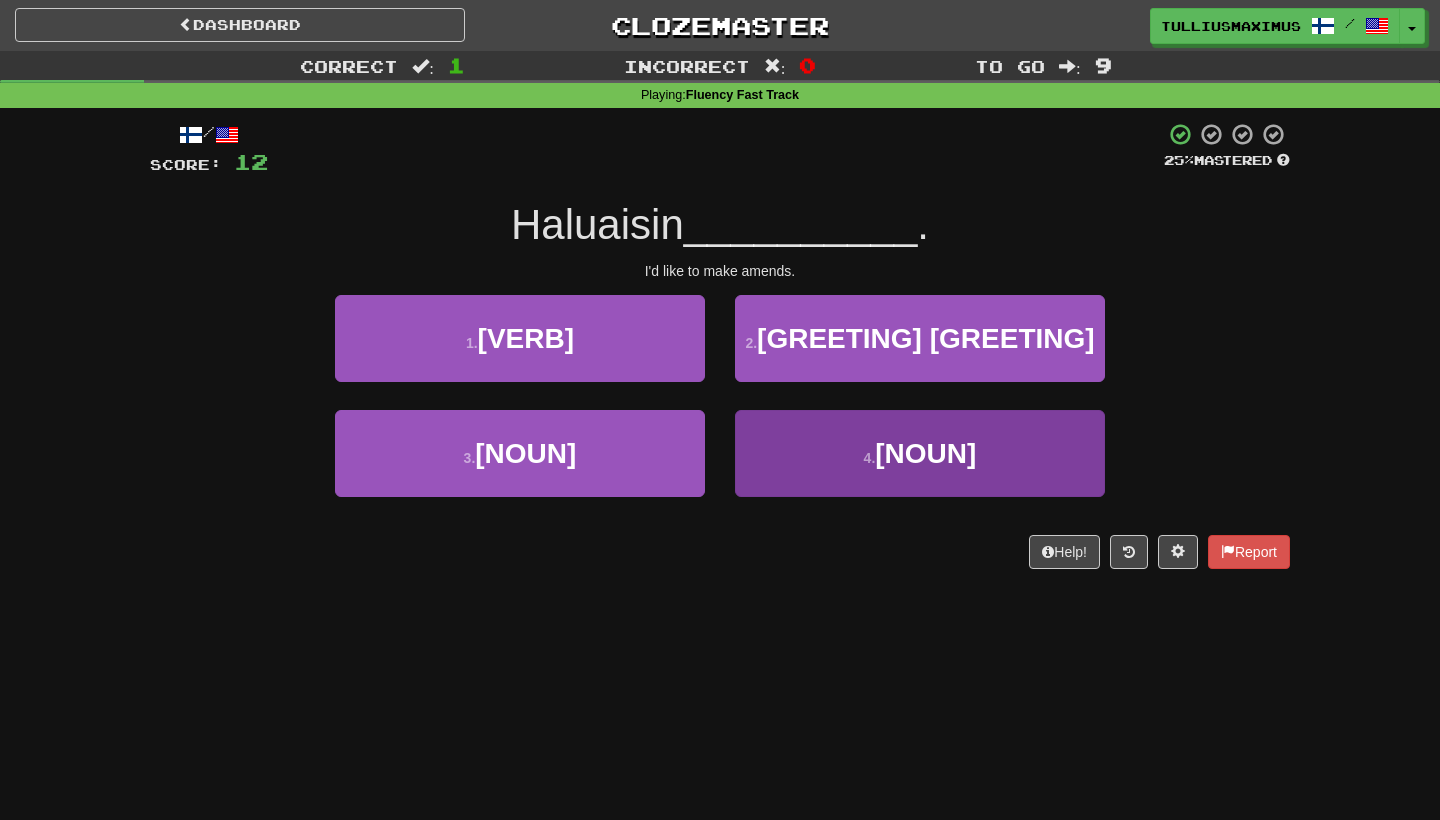 click on "4 .  todiste" at bounding box center (920, 453) 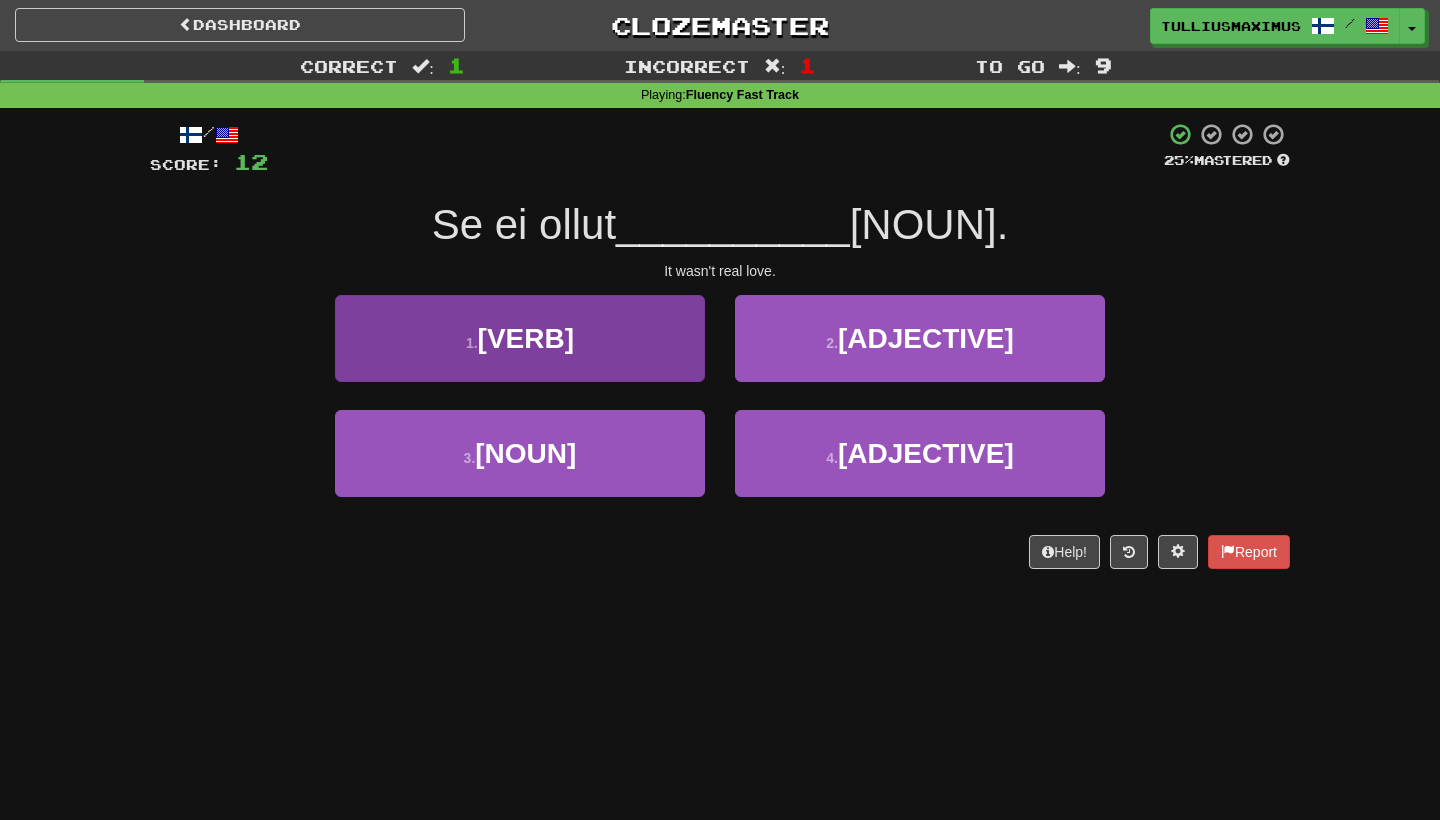 click on "1 .  asua" at bounding box center [520, 338] 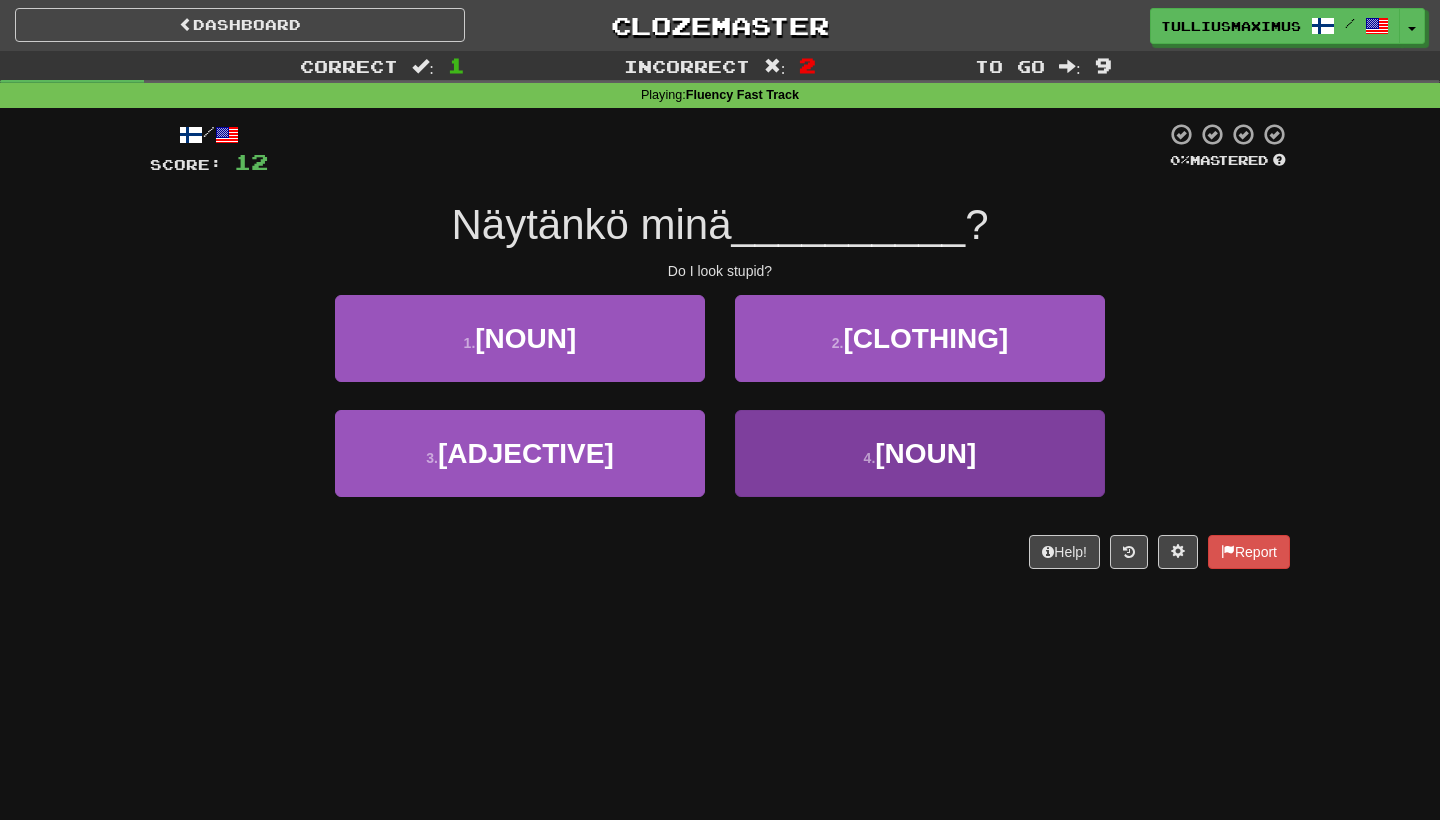 click on "4 .  jalanjälki" at bounding box center (920, 453) 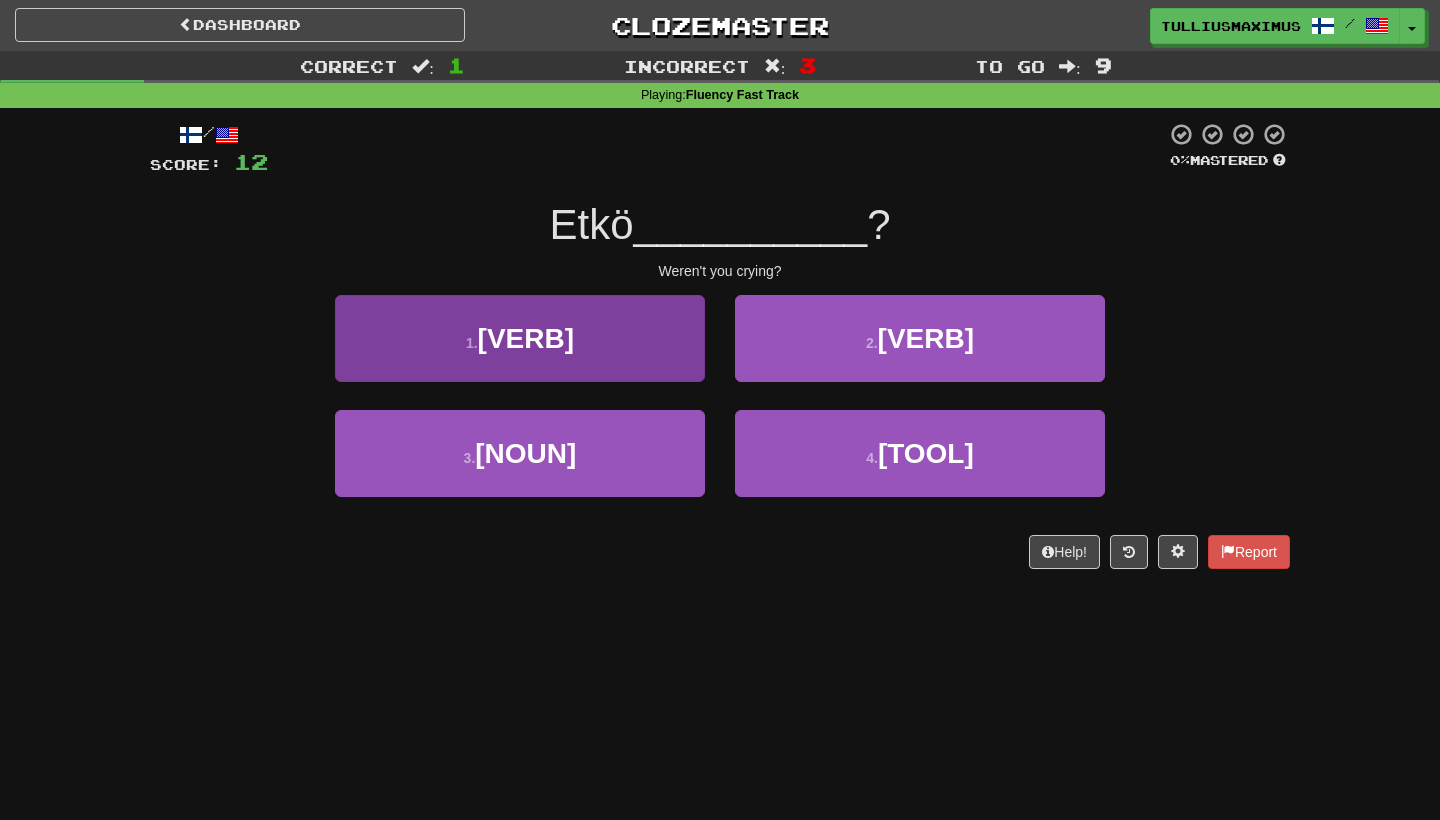 click on "1 .  itkenyt" at bounding box center (520, 338) 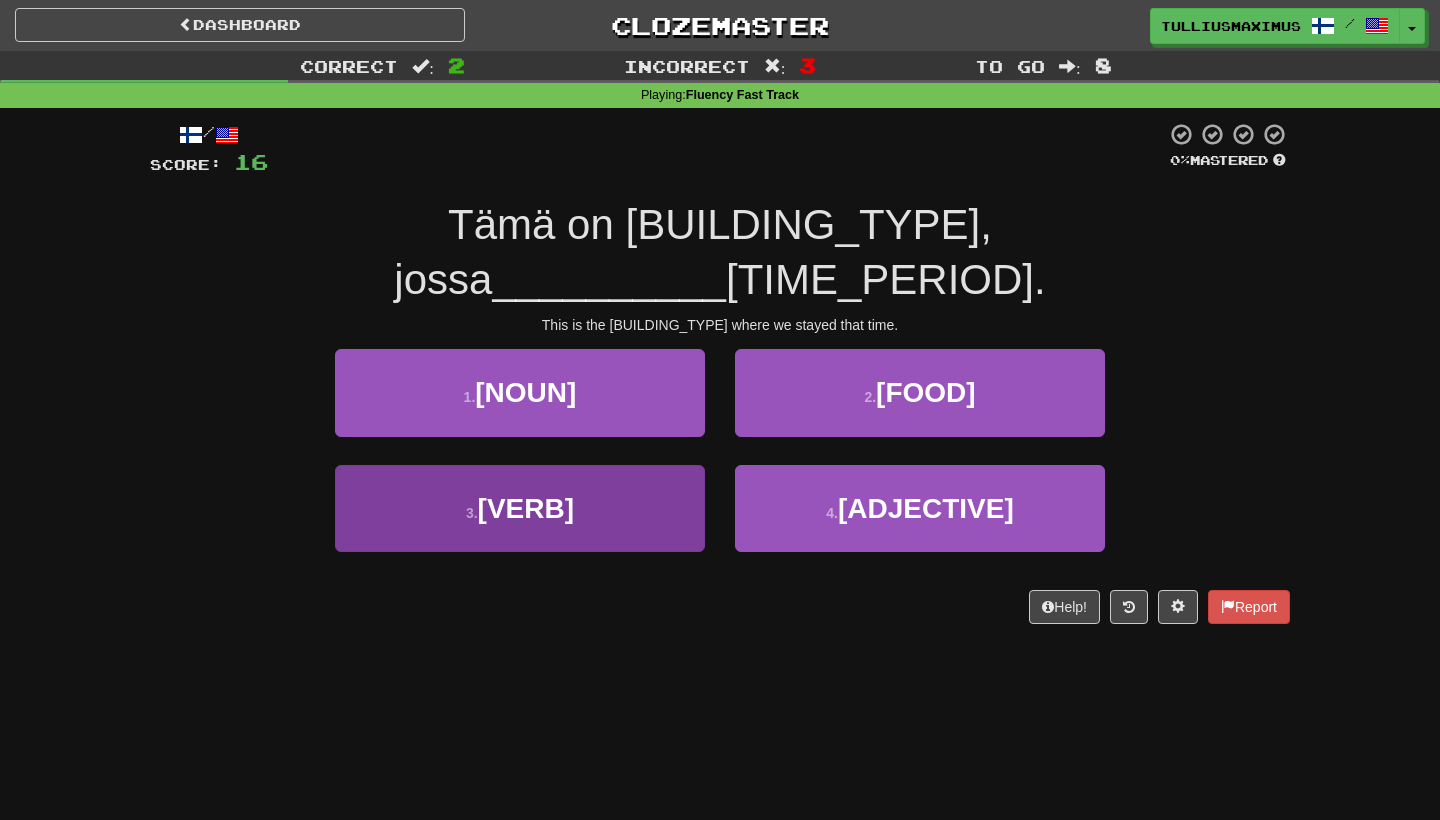 click on "3 .  asuimme" at bounding box center [520, 508] 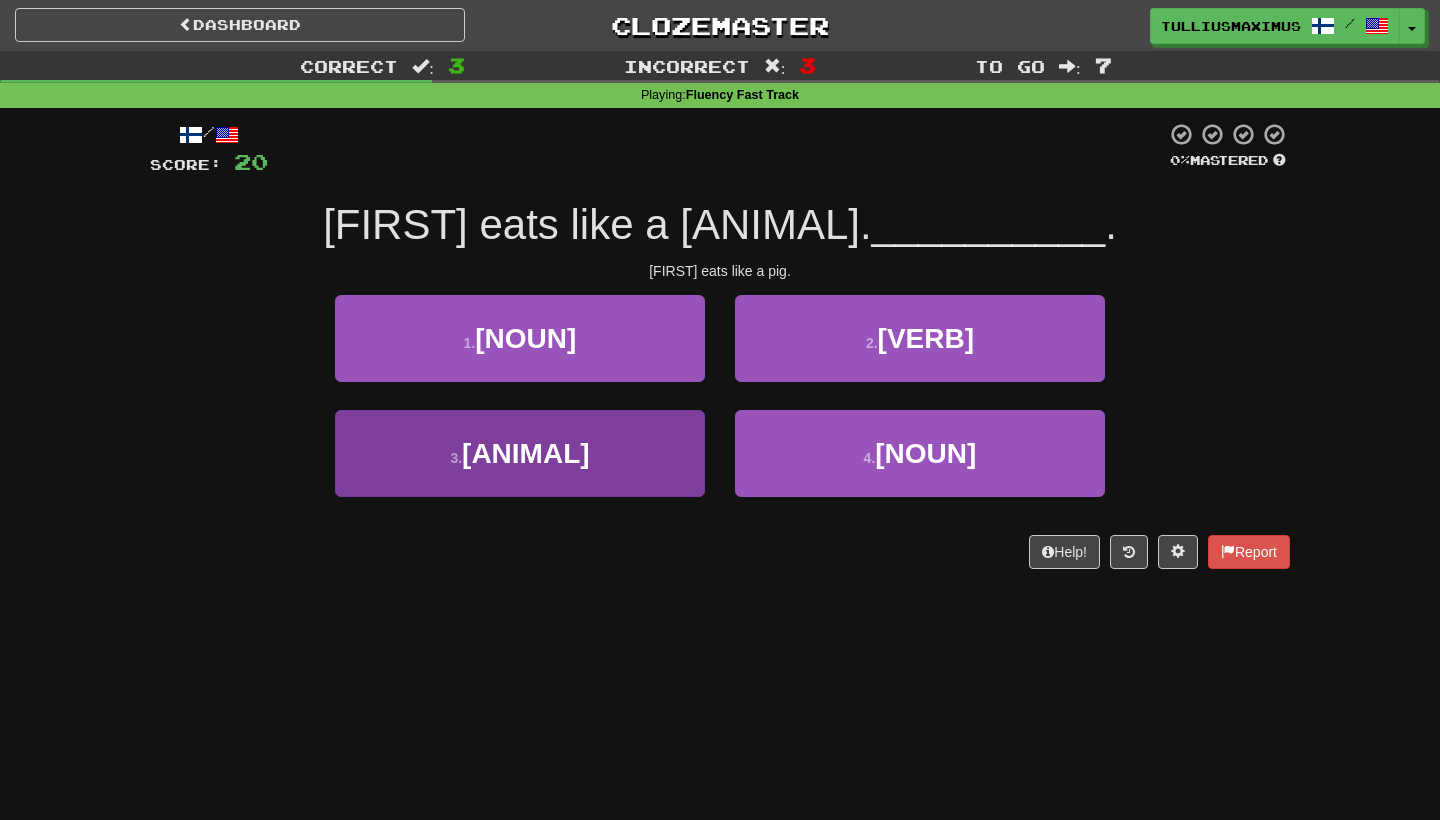 click on "3 .  possu" at bounding box center (520, 453) 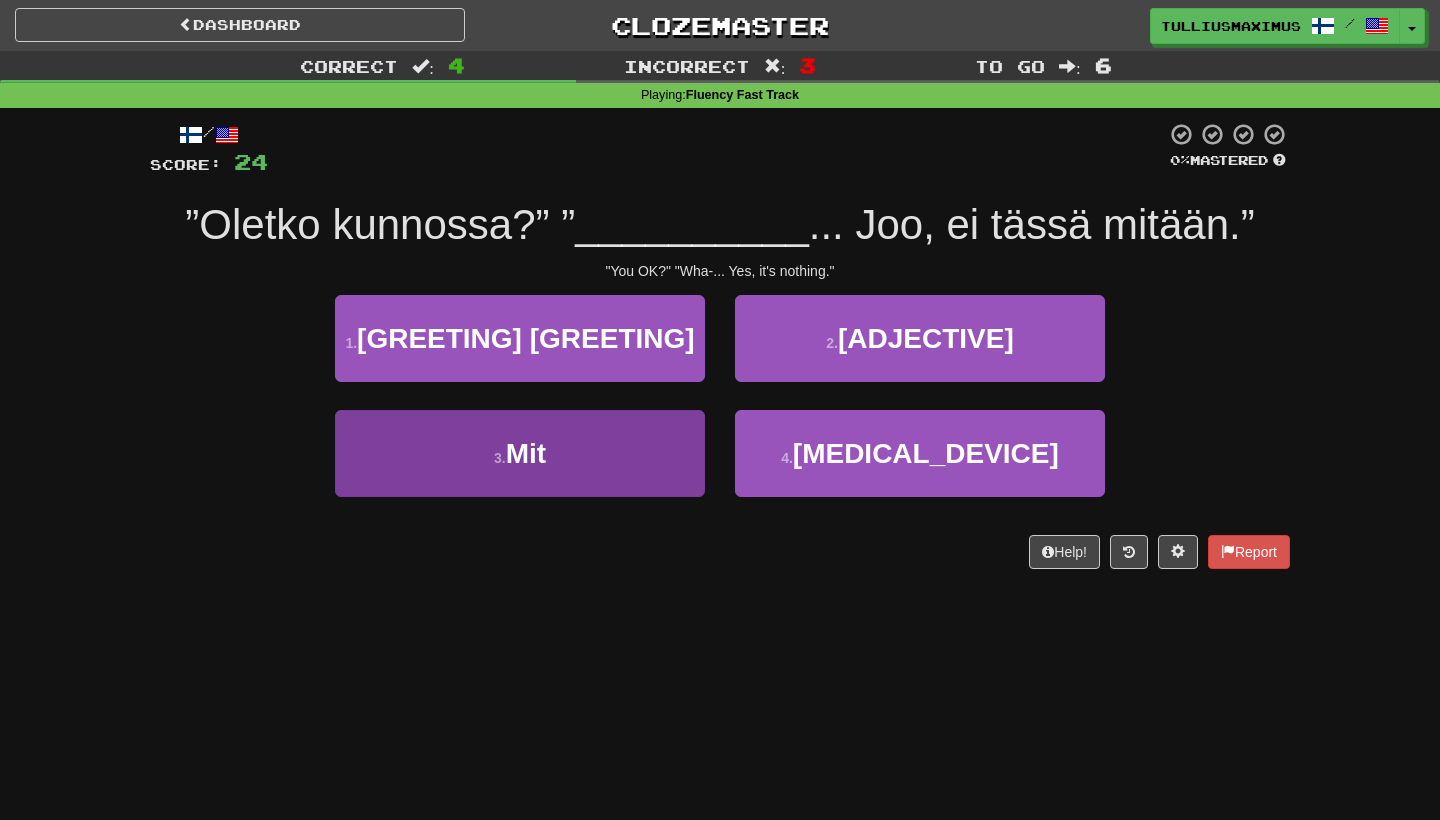 click on "3 .  Mit" at bounding box center [520, 453] 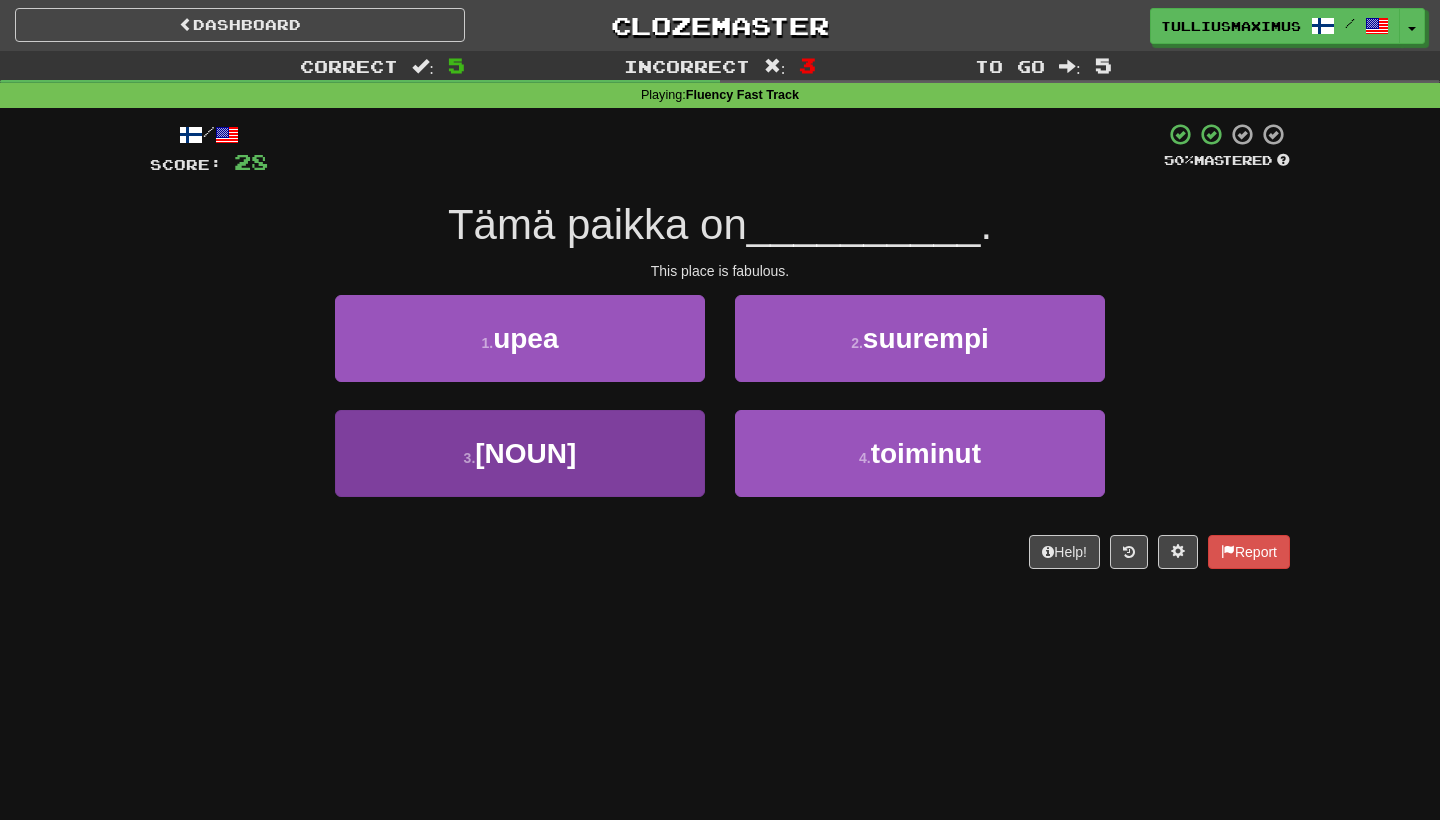 click on "3 .  sulkeminen" at bounding box center [520, 453] 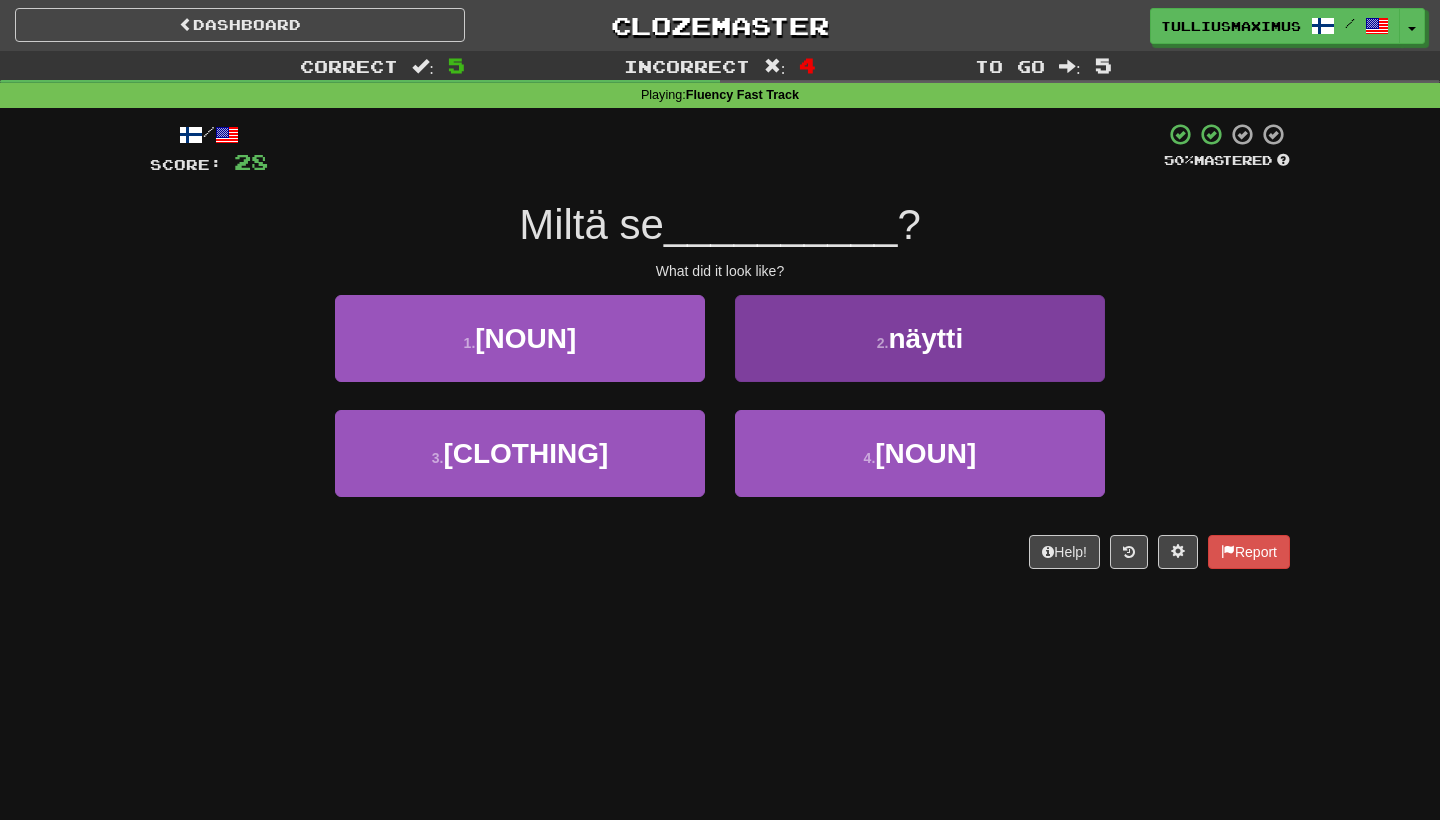 click on "2 .  näytti" at bounding box center (920, 338) 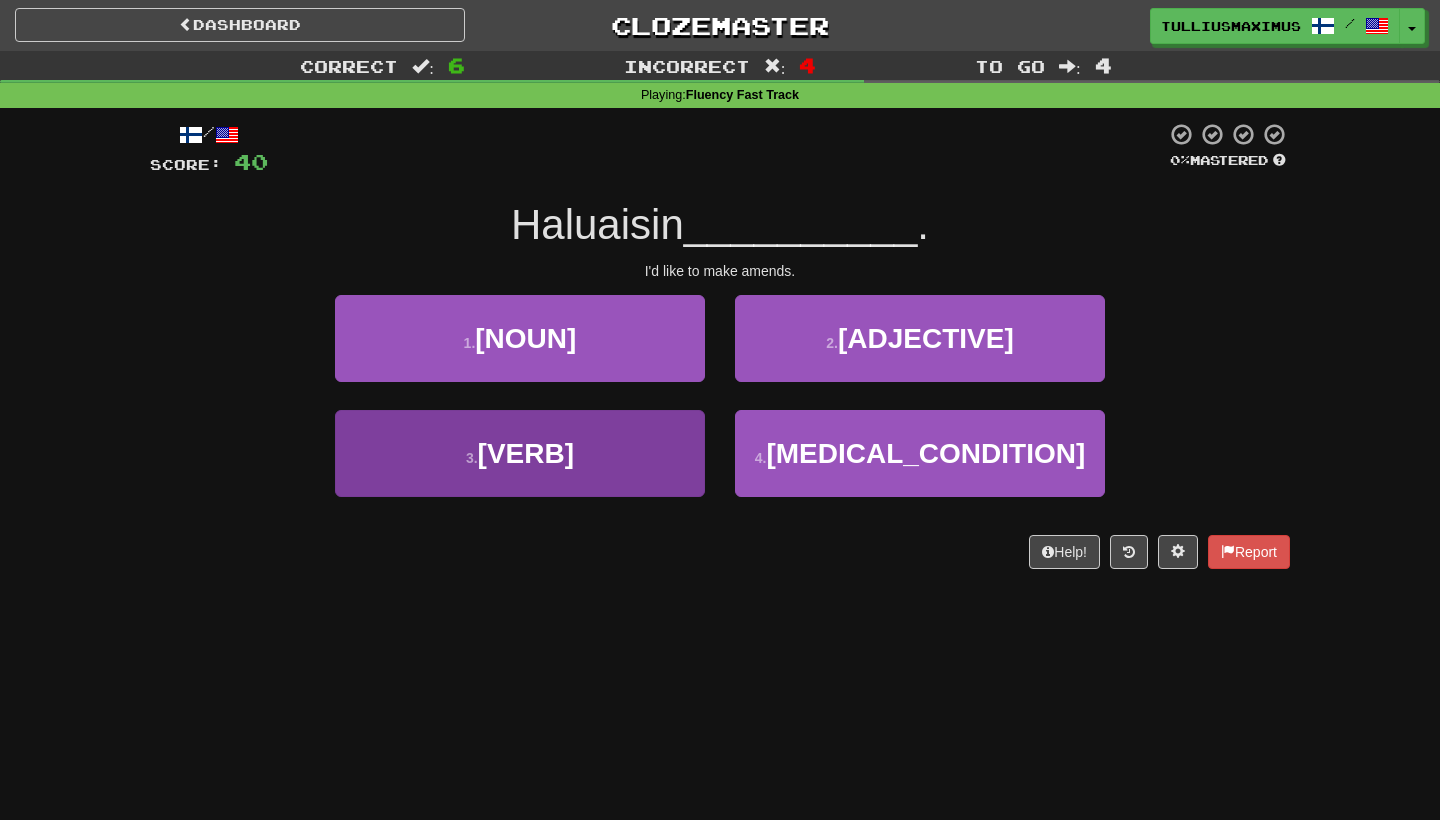 click on "3 .  korvata" at bounding box center (520, 453) 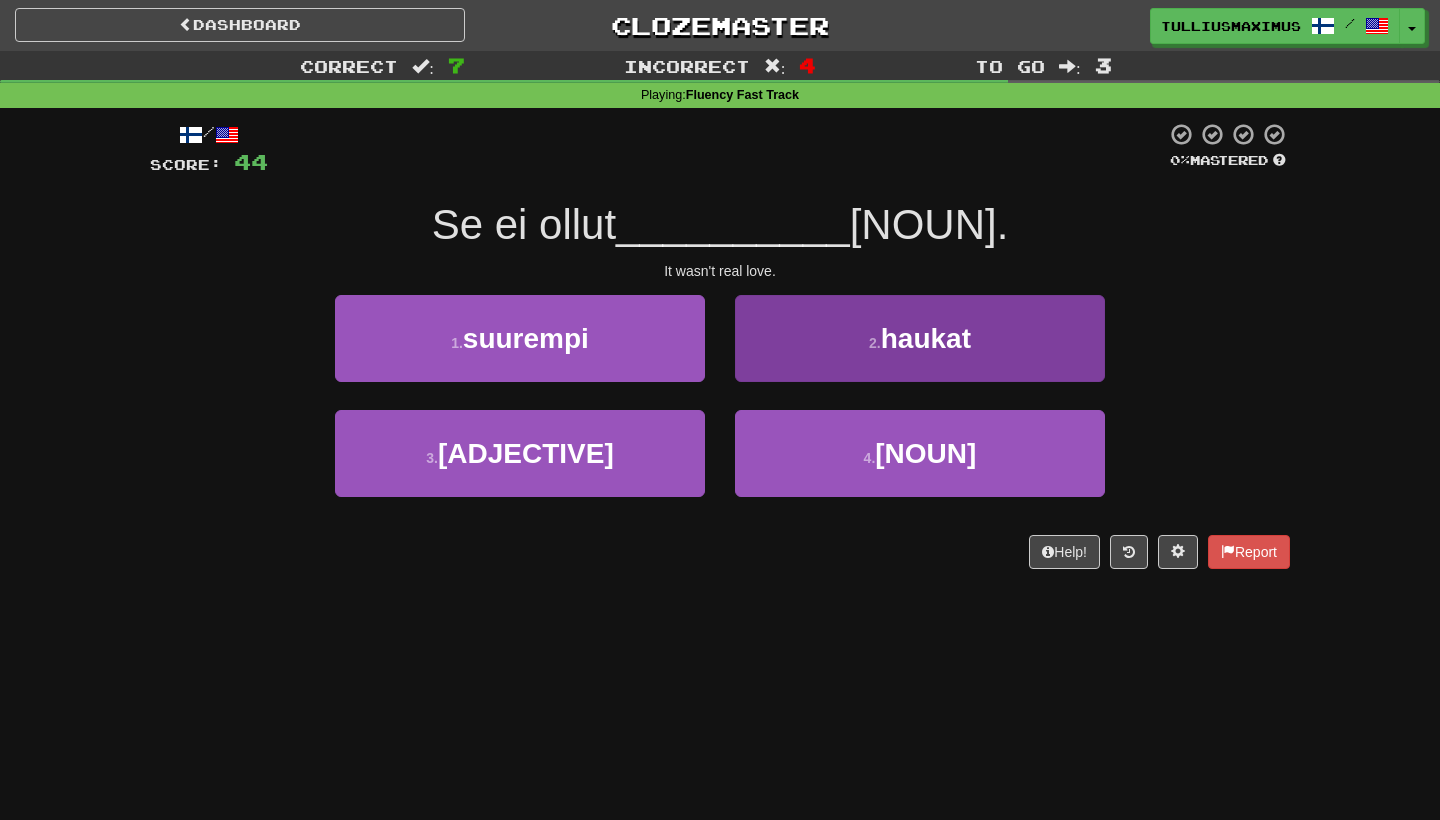 click on "2 .  haukat" at bounding box center [920, 338] 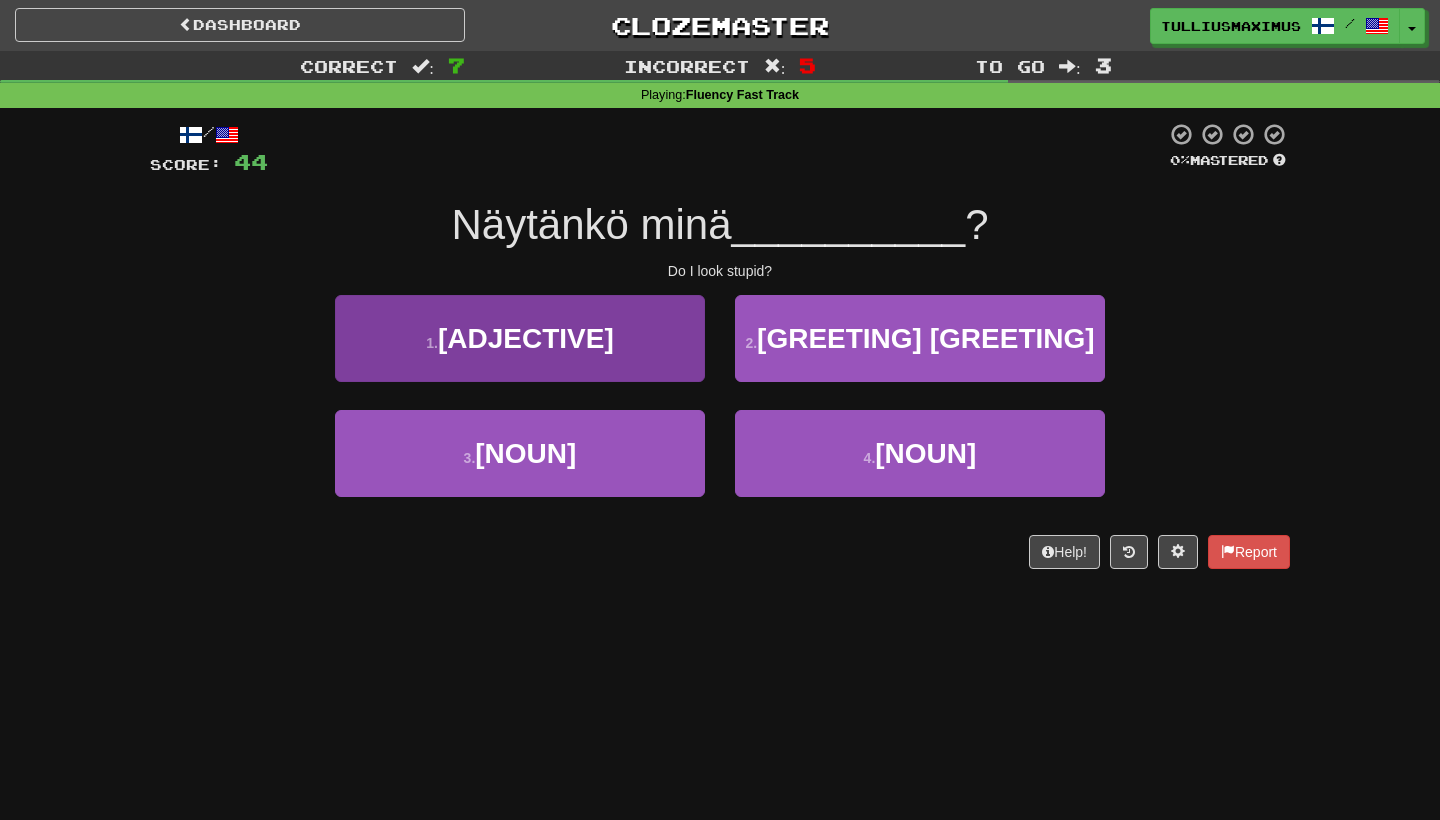 click on "1 .  tyhmältä" at bounding box center (520, 338) 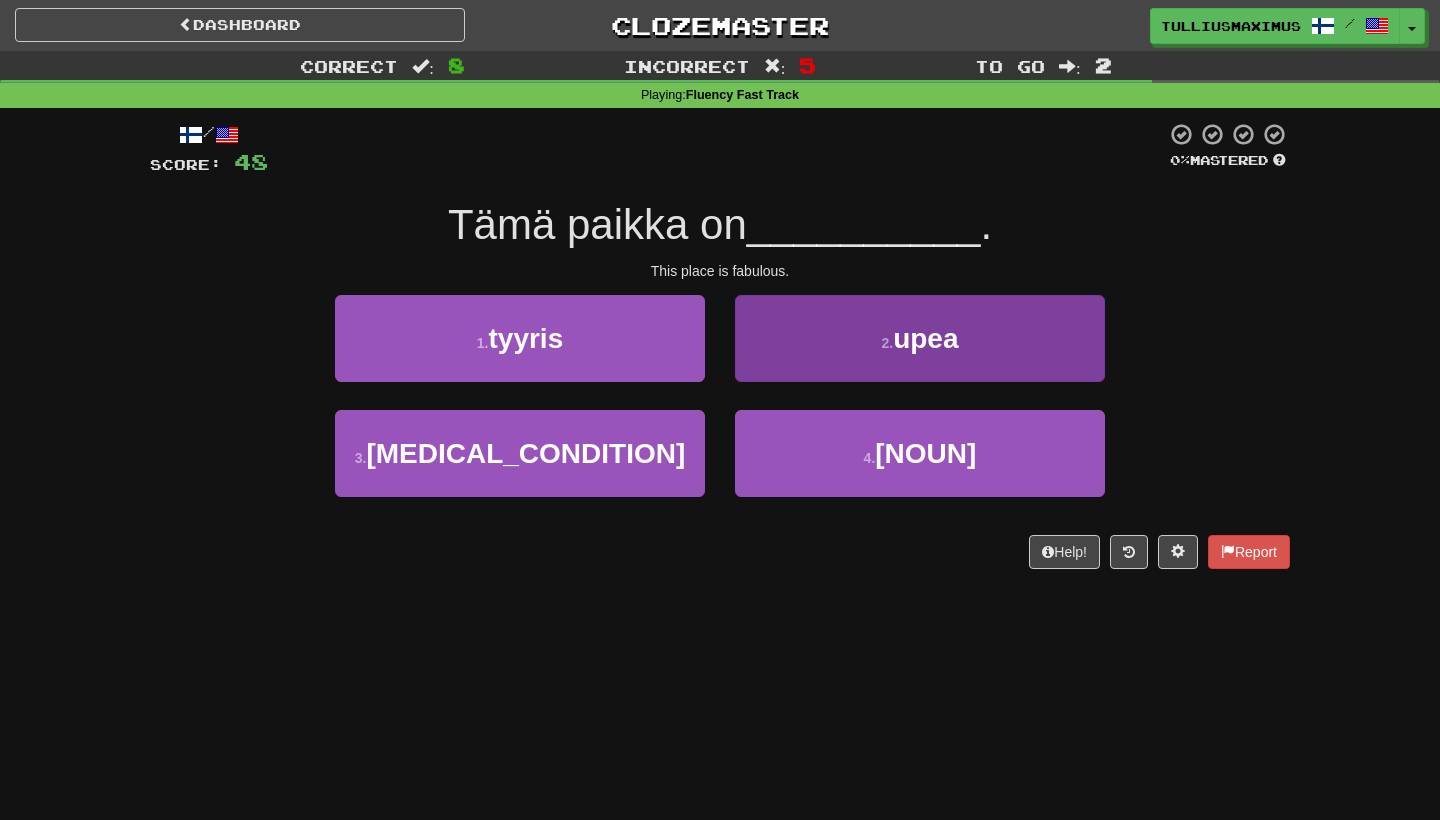 click on "2 .  upea" at bounding box center [920, 352] 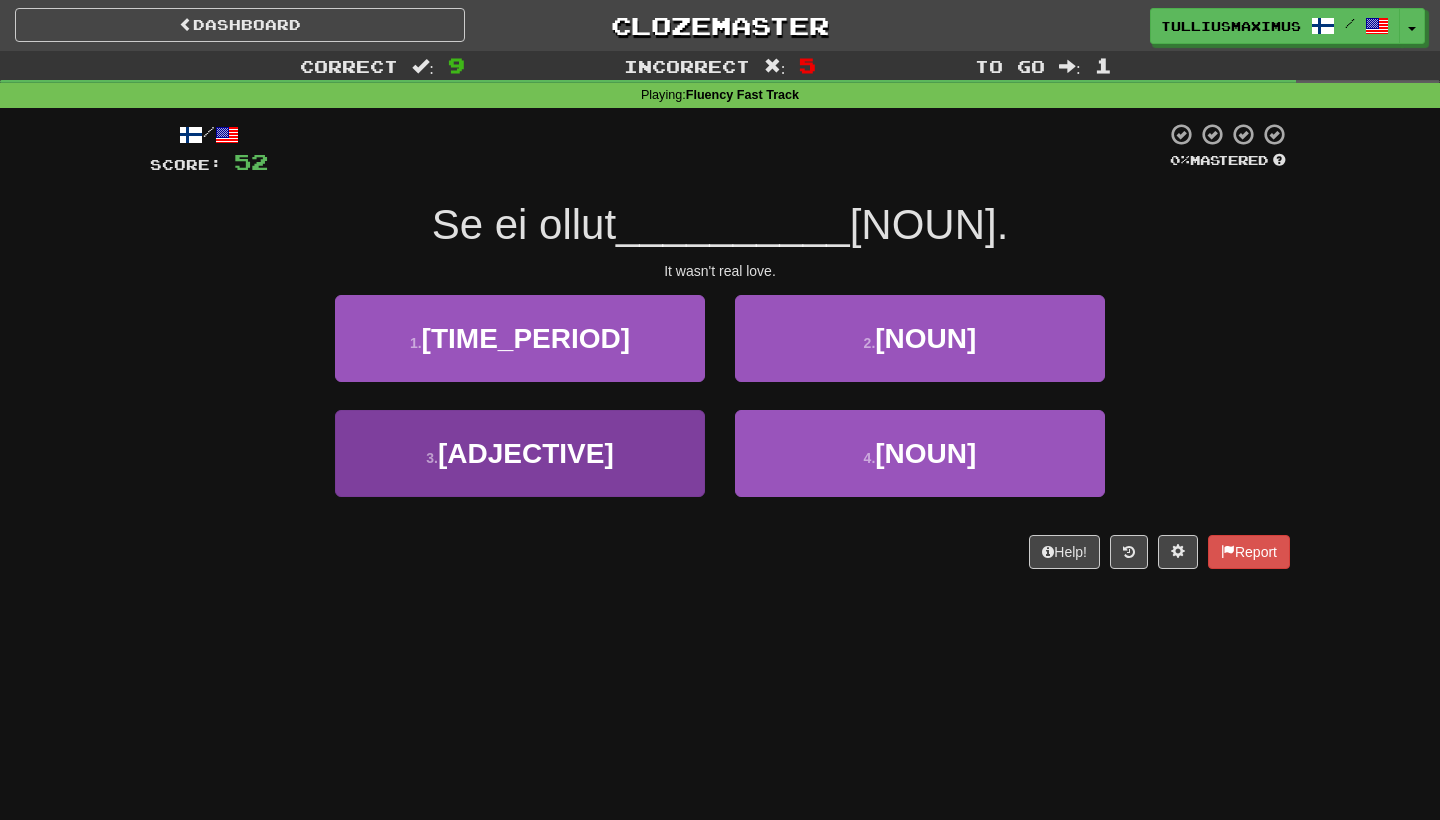 click on "3 .  aitoa" at bounding box center (520, 453) 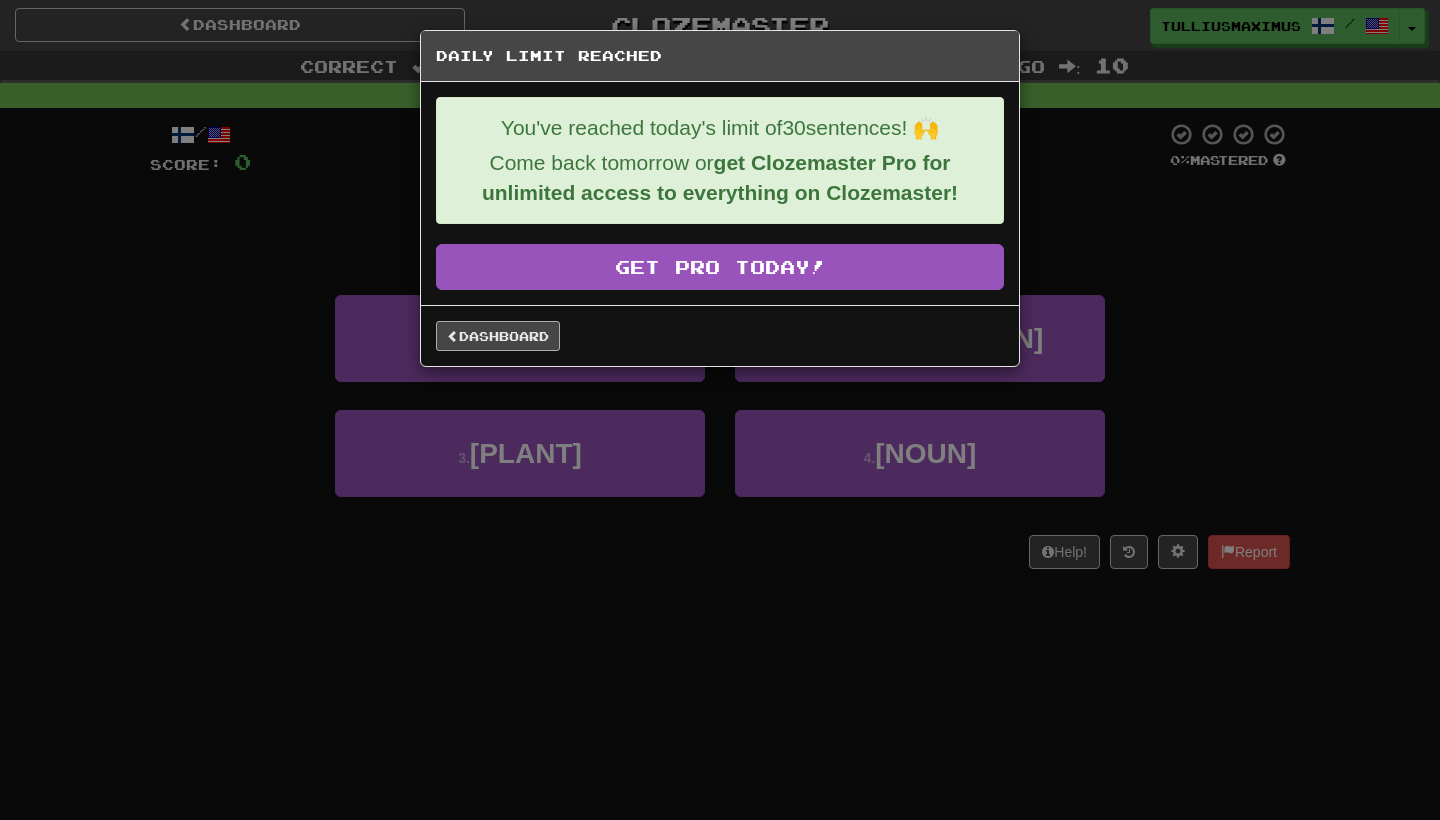 click on "Dashboard" at bounding box center (498, 336) 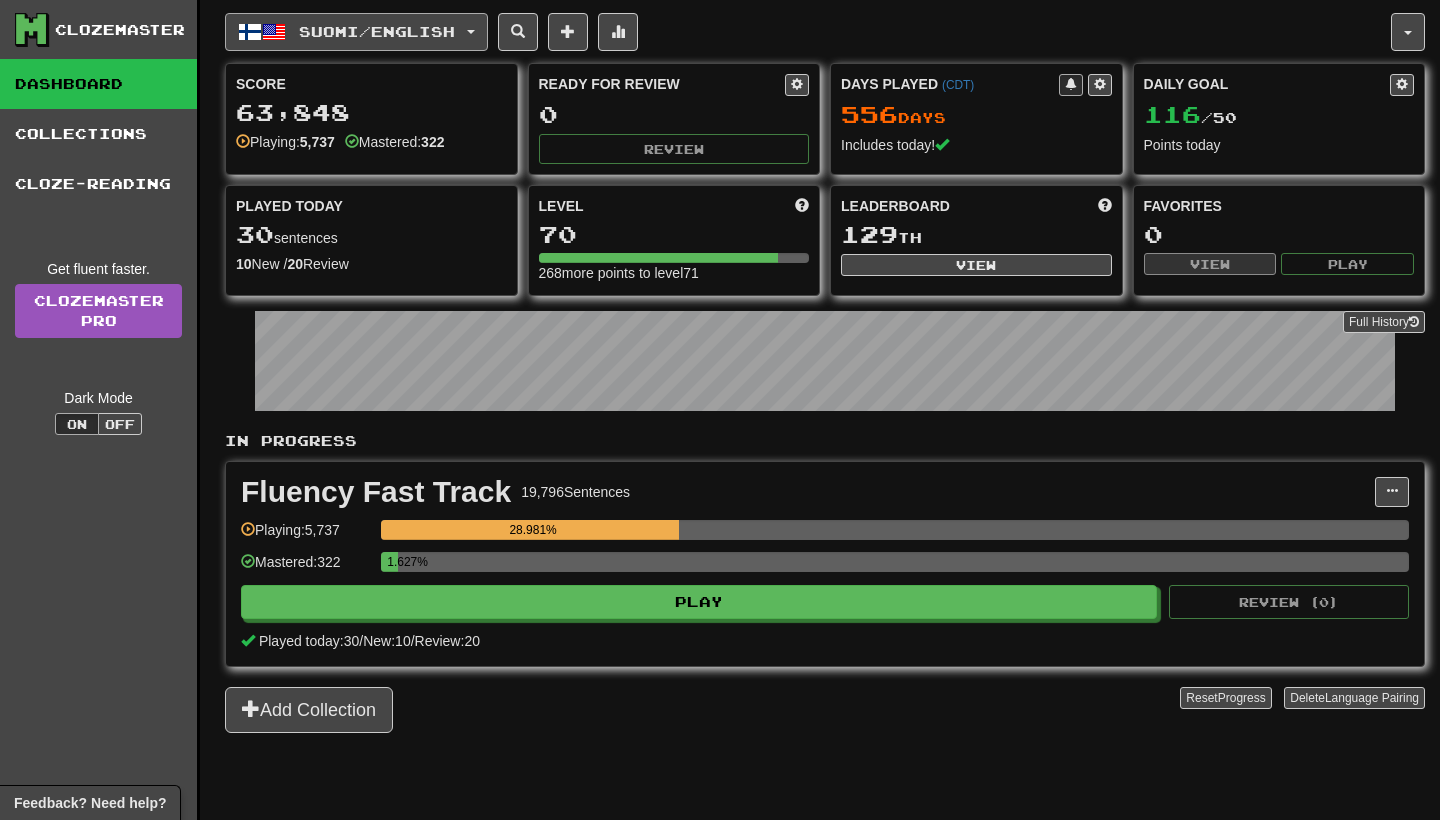 scroll, scrollTop: 0, scrollLeft: 0, axis: both 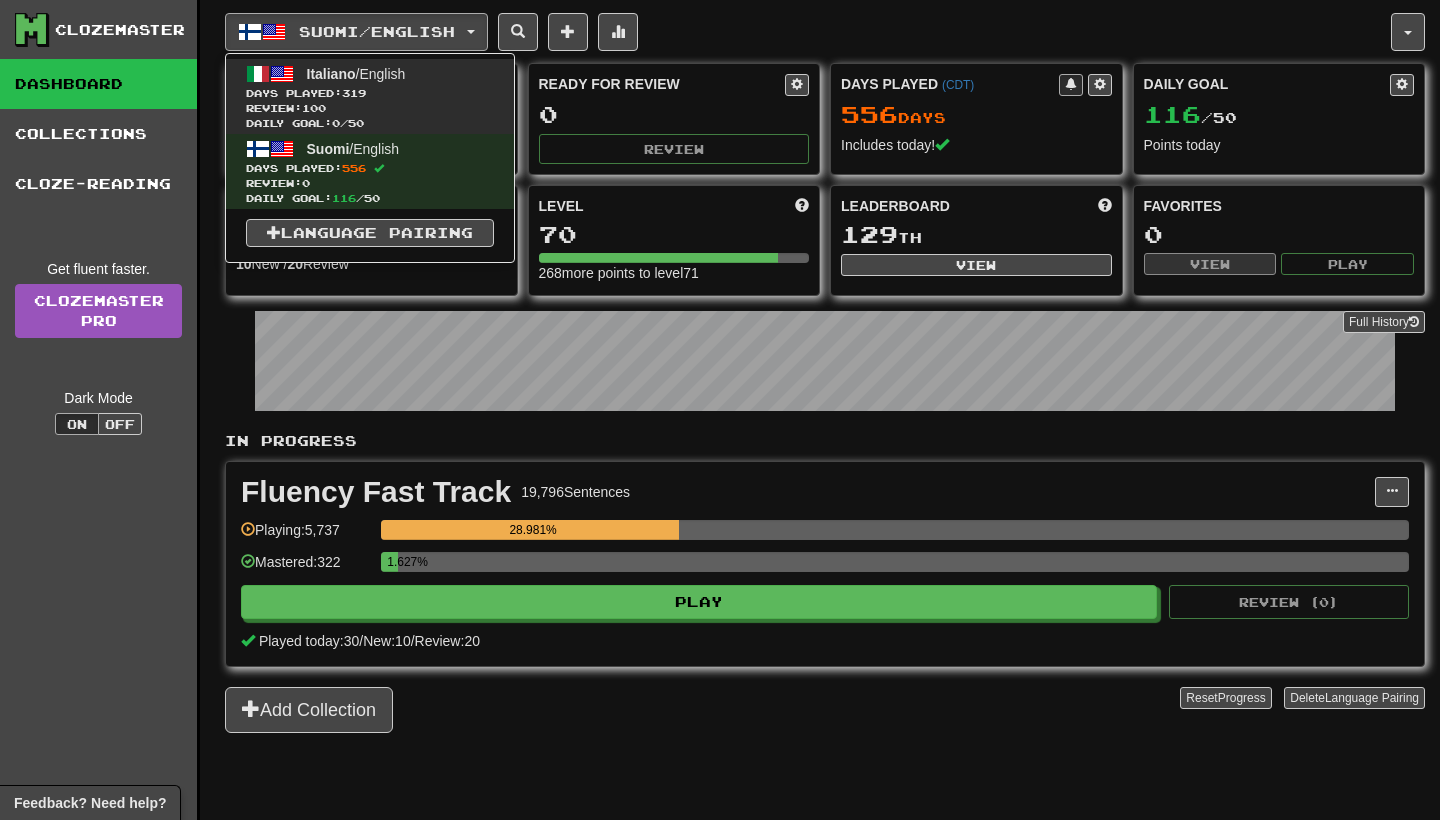 click on "Review:  100" at bounding box center [370, 108] 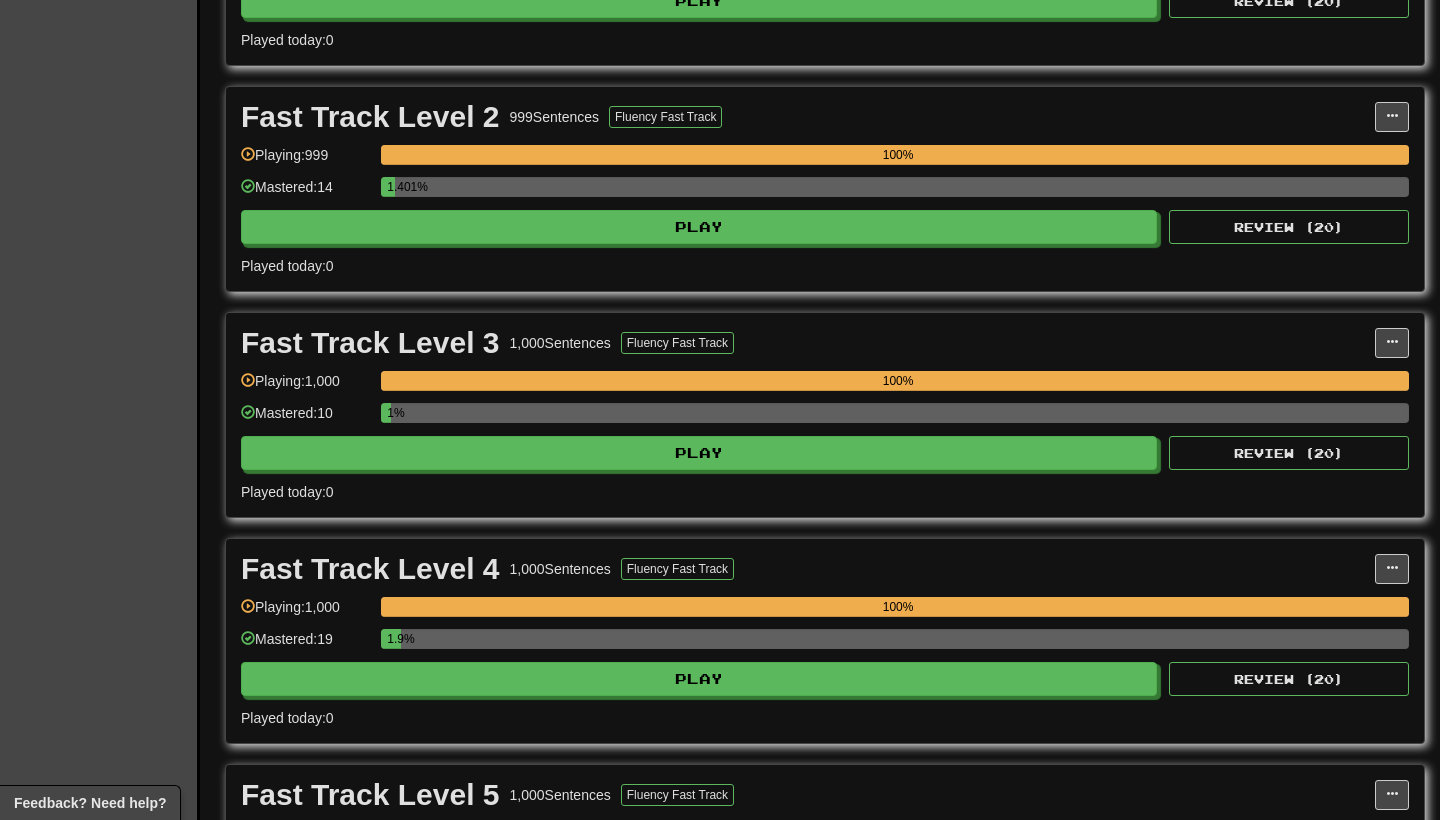 scroll, scrollTop: 929, scrollLeft: 0, axis: vertical 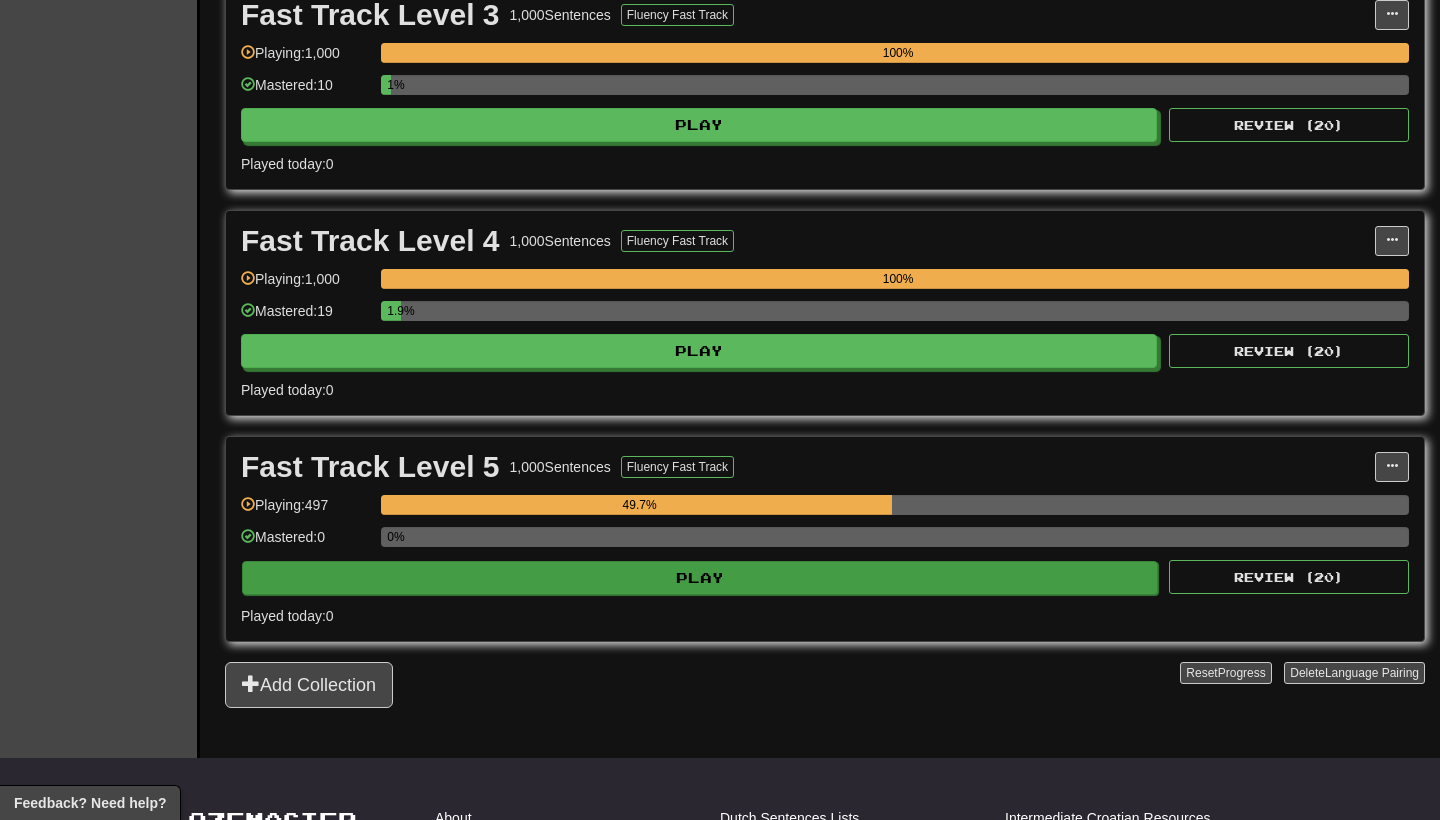 click on "Play" at bounding box center [700, 578] 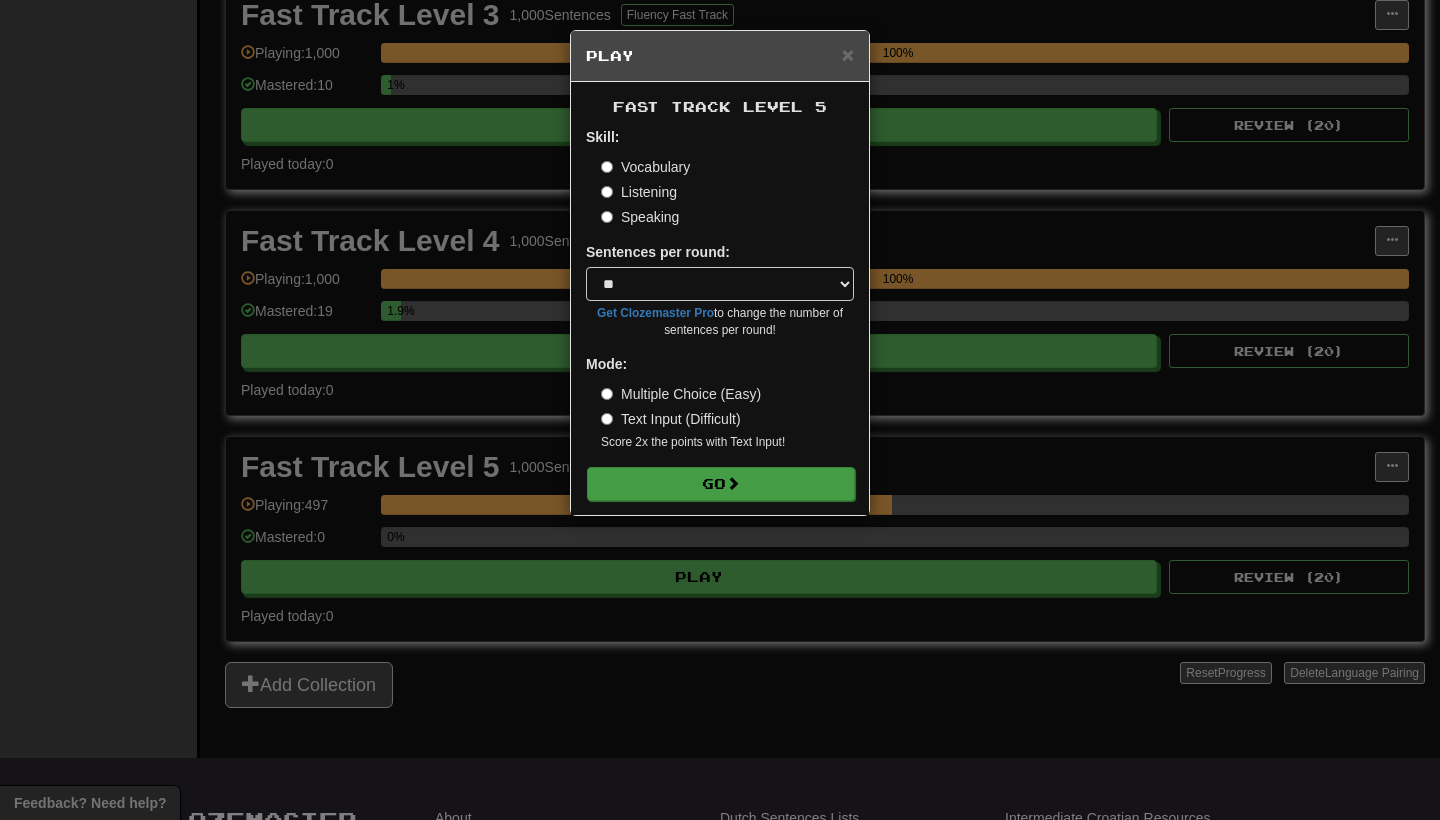 click on "Go" at bounding box center (721, 484) 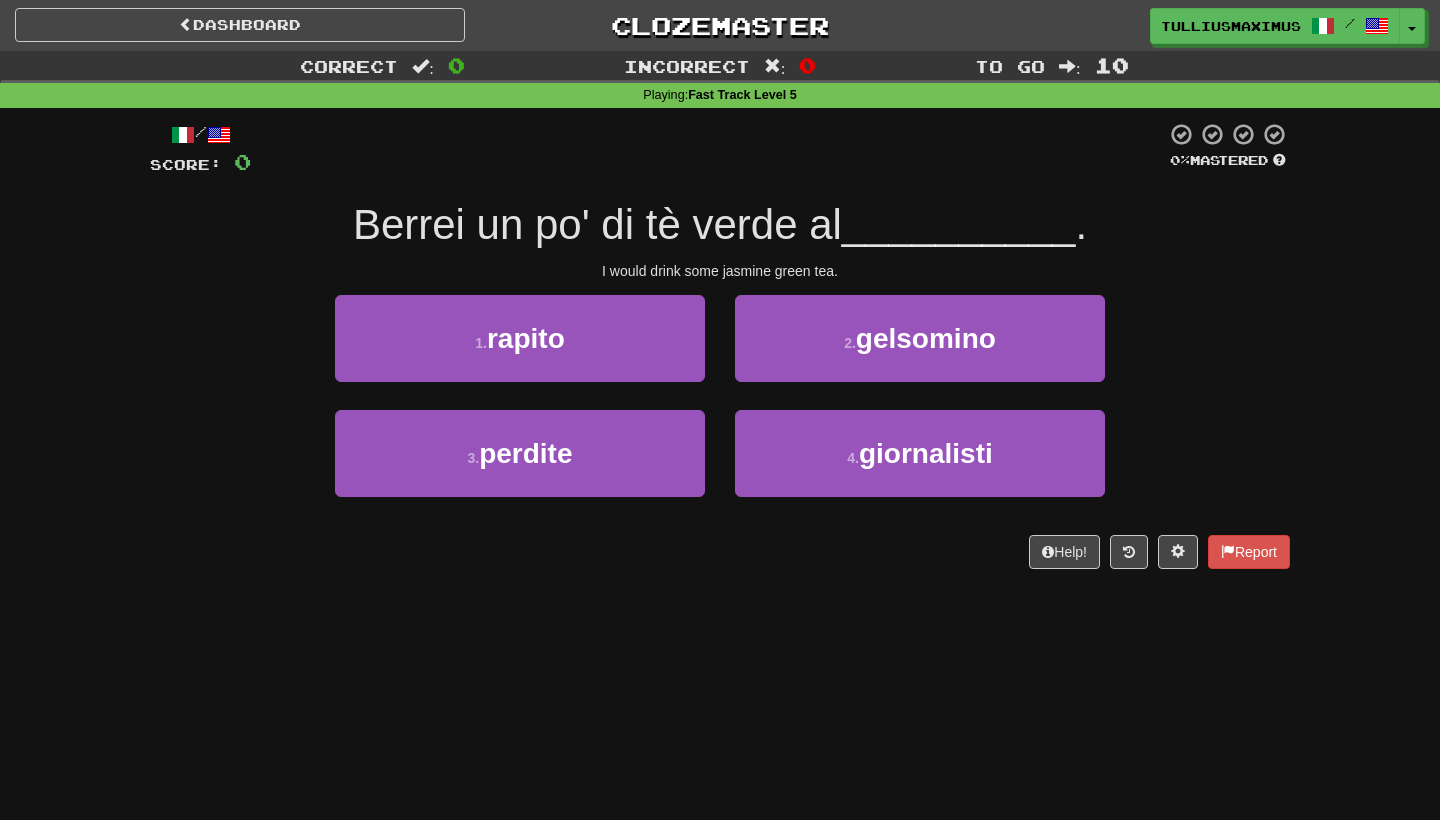 scroll, scrollTop: 0, scrollLeft: 0, axis: both 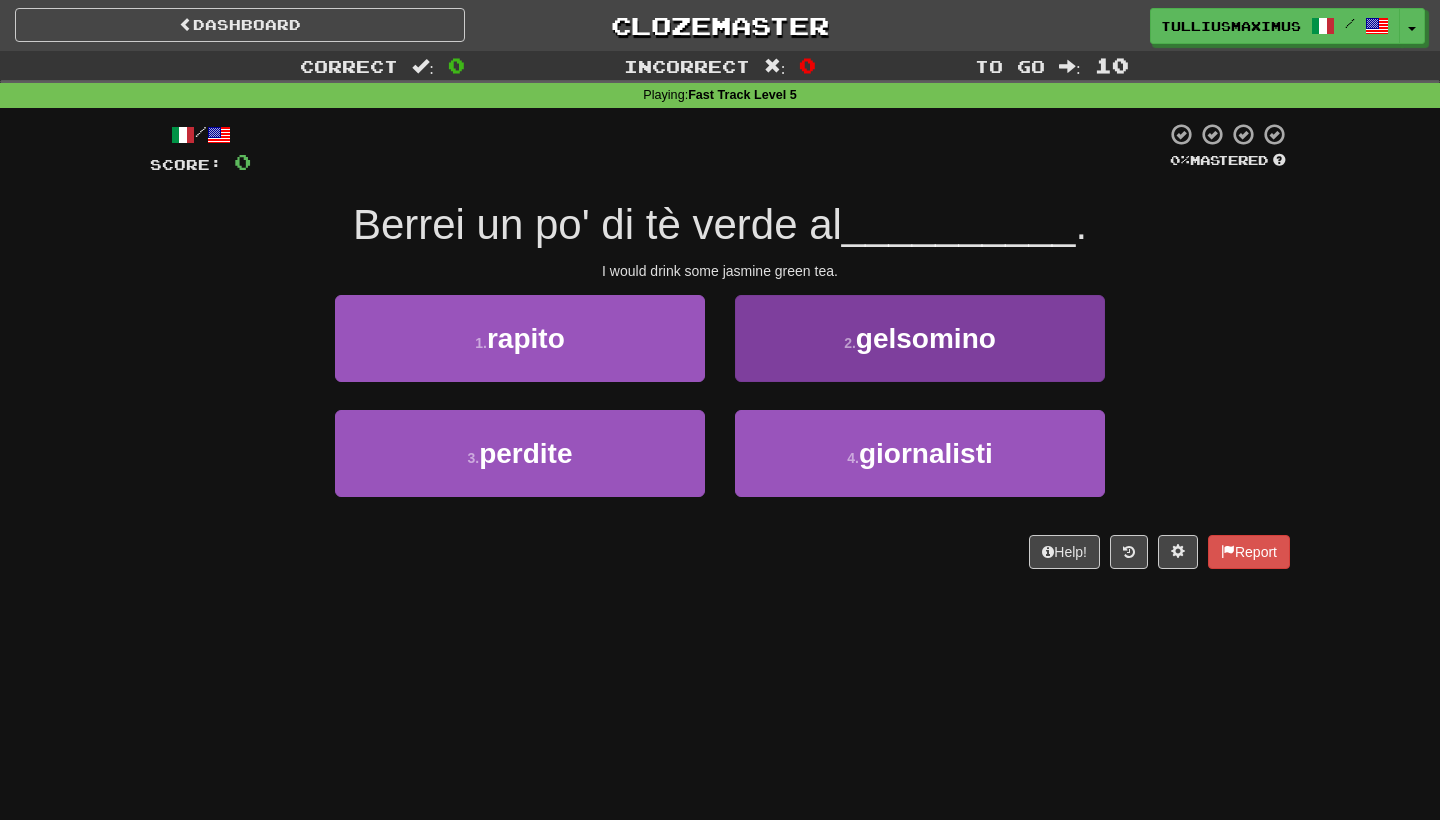 click on "2 .  gelsomino" at bounding box center [920, 338] 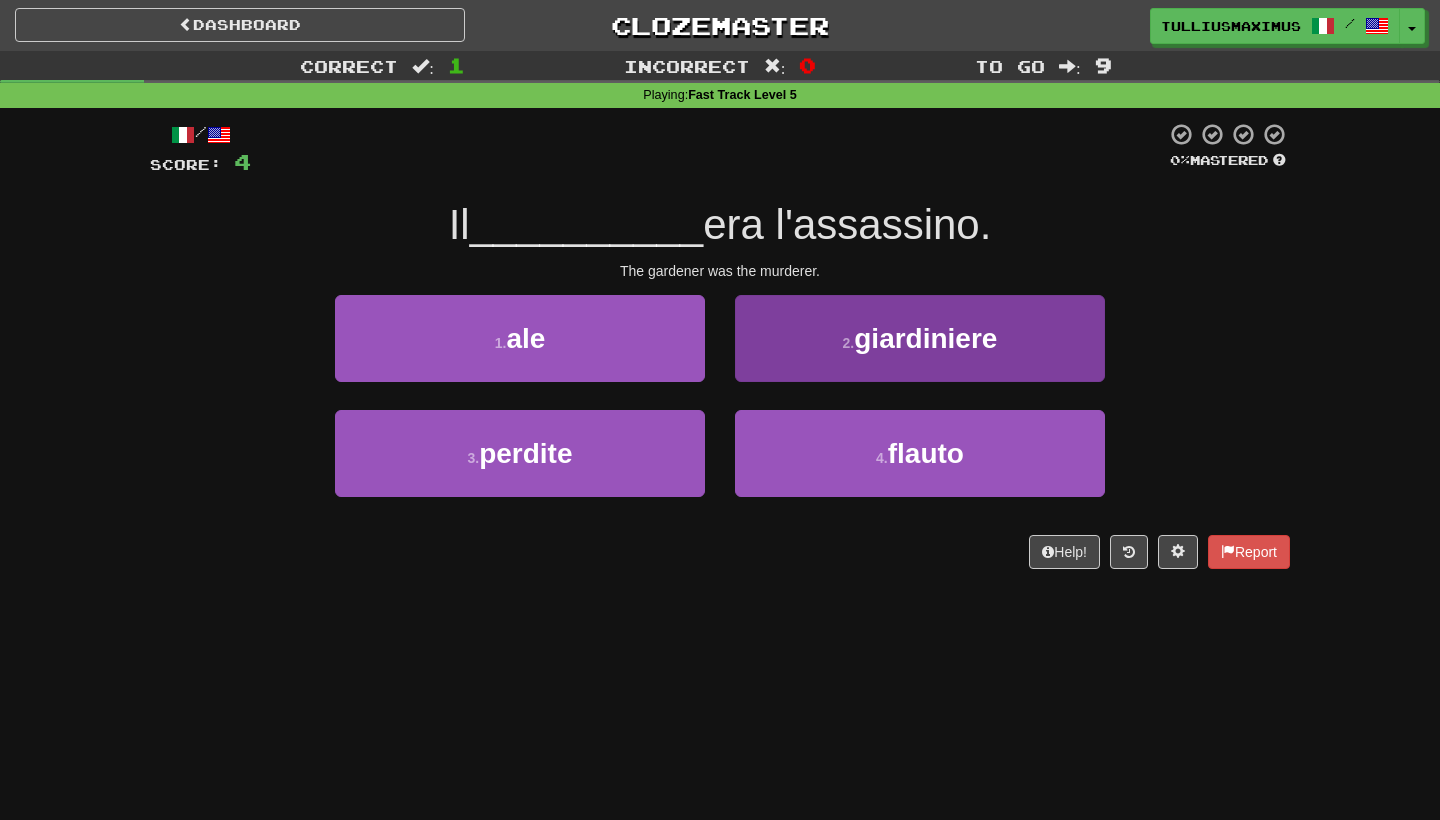 click on "2 .  giardiniere" at bounding box center [920, 338] 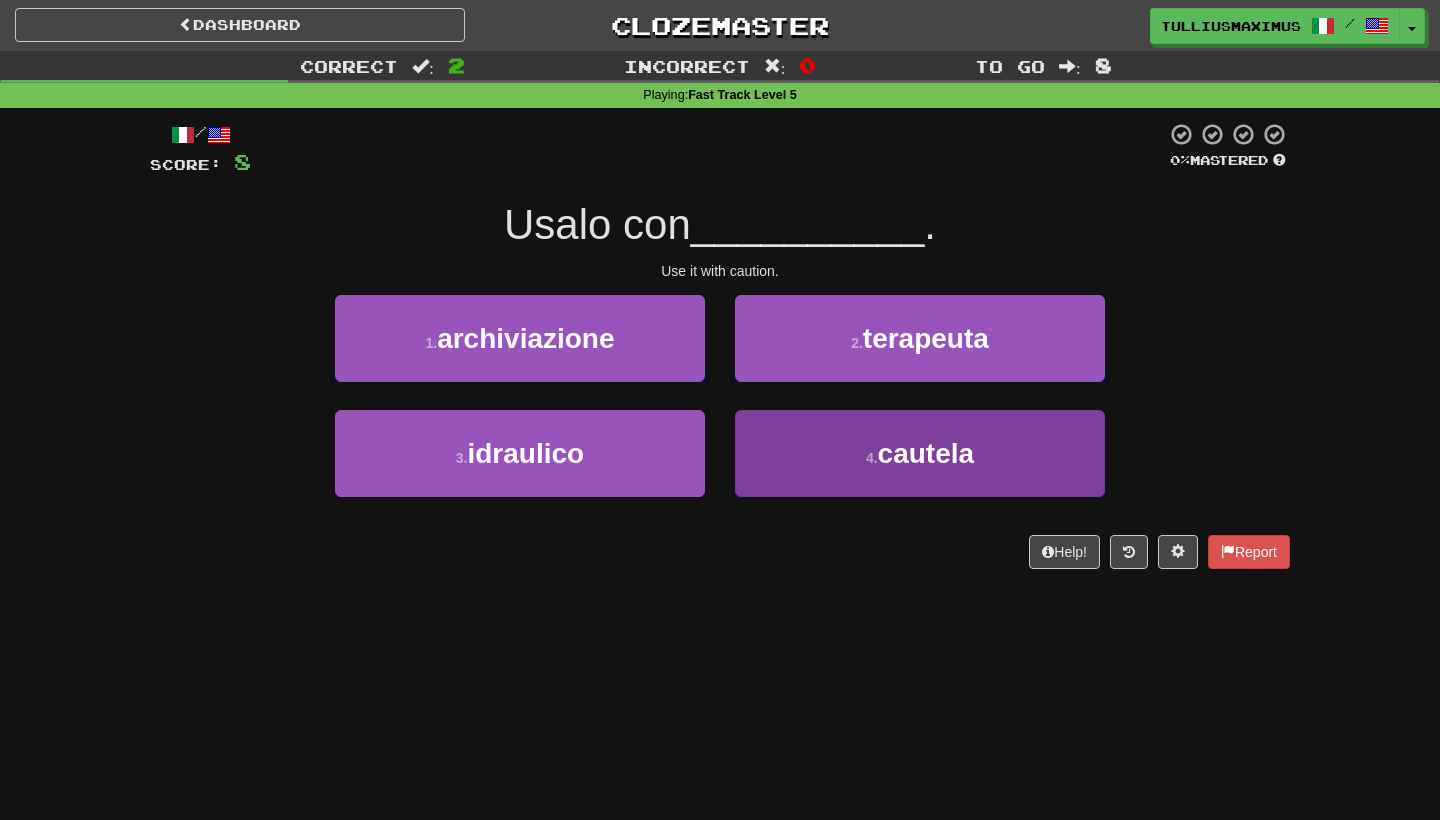 click on "4 .  cautela" at bounding box center (920, 453) 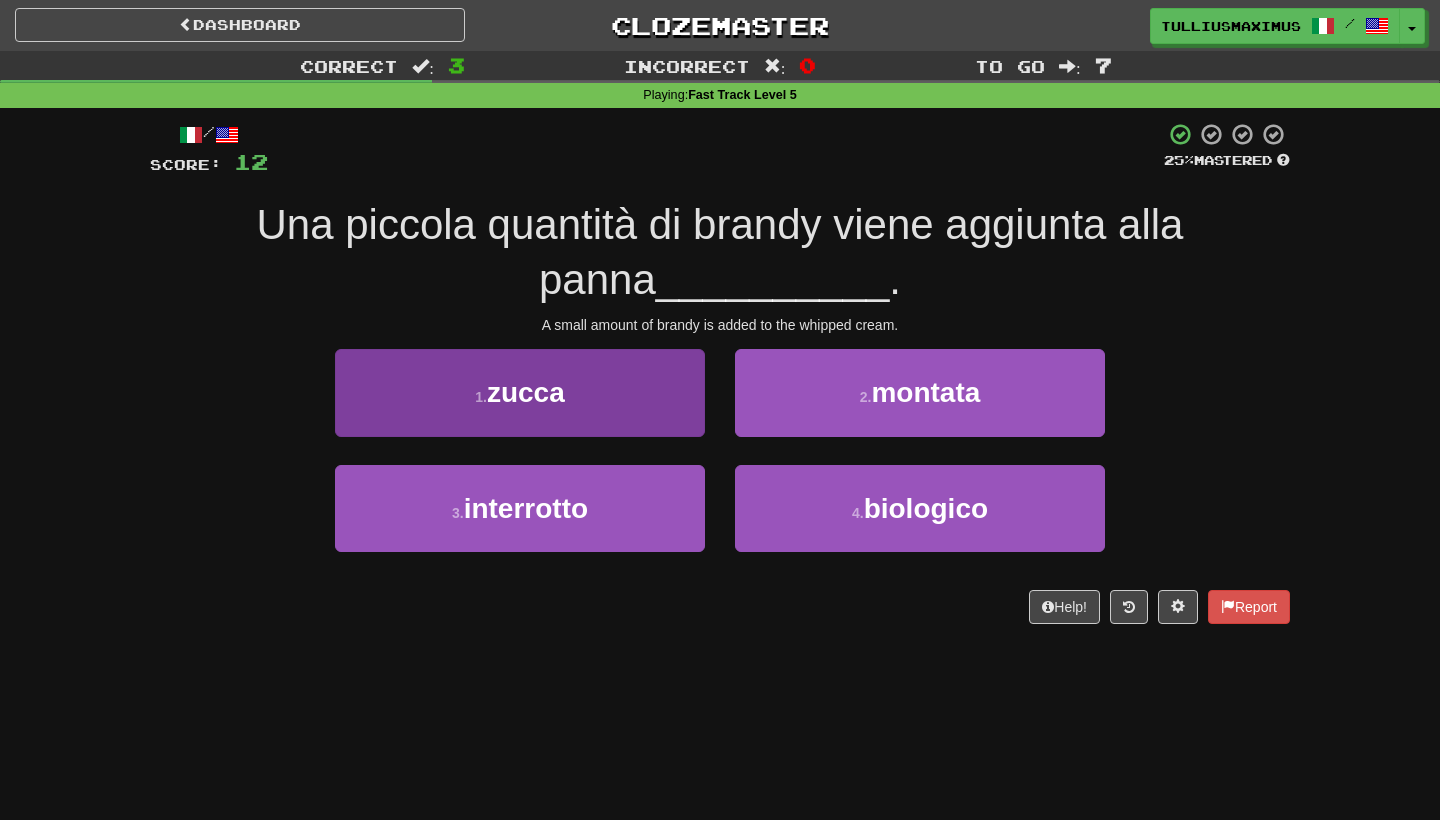 click on "1 .  zucca" at bounding box center [520, 392] 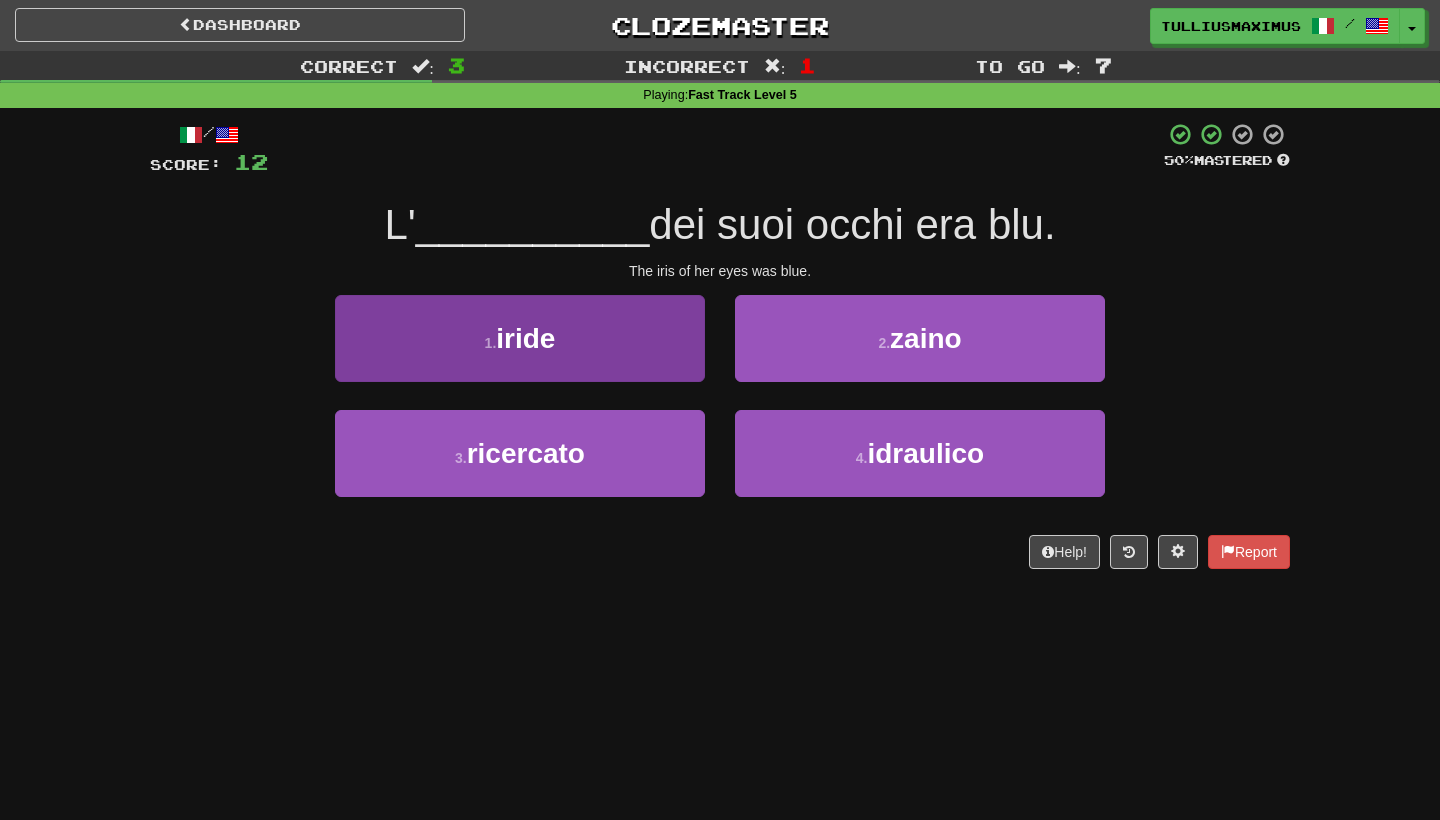 click on "1 .  iride" at bounding box center [520, 338] 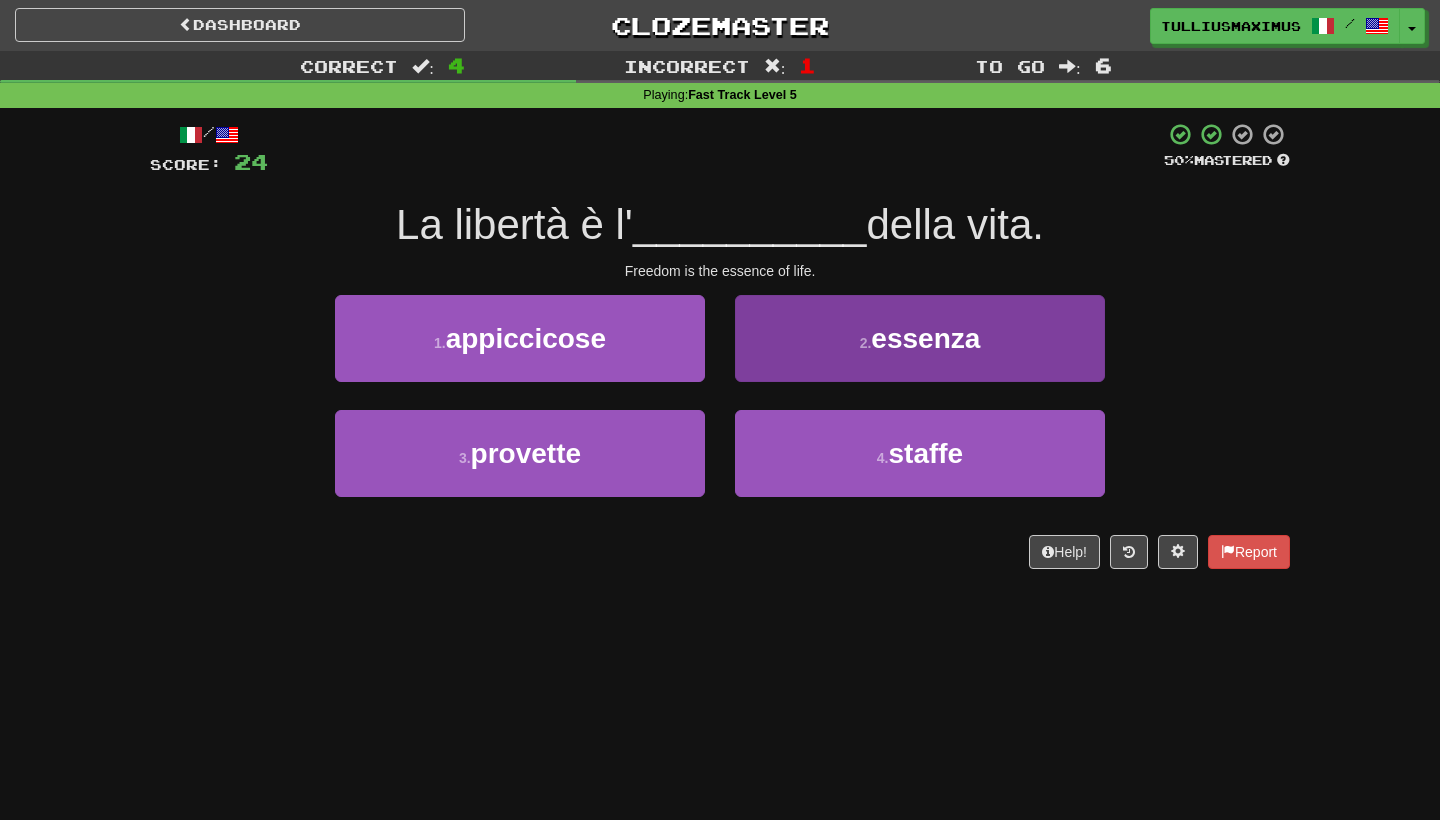 click on "2 .  essenza" at bounding box center (920, 338) 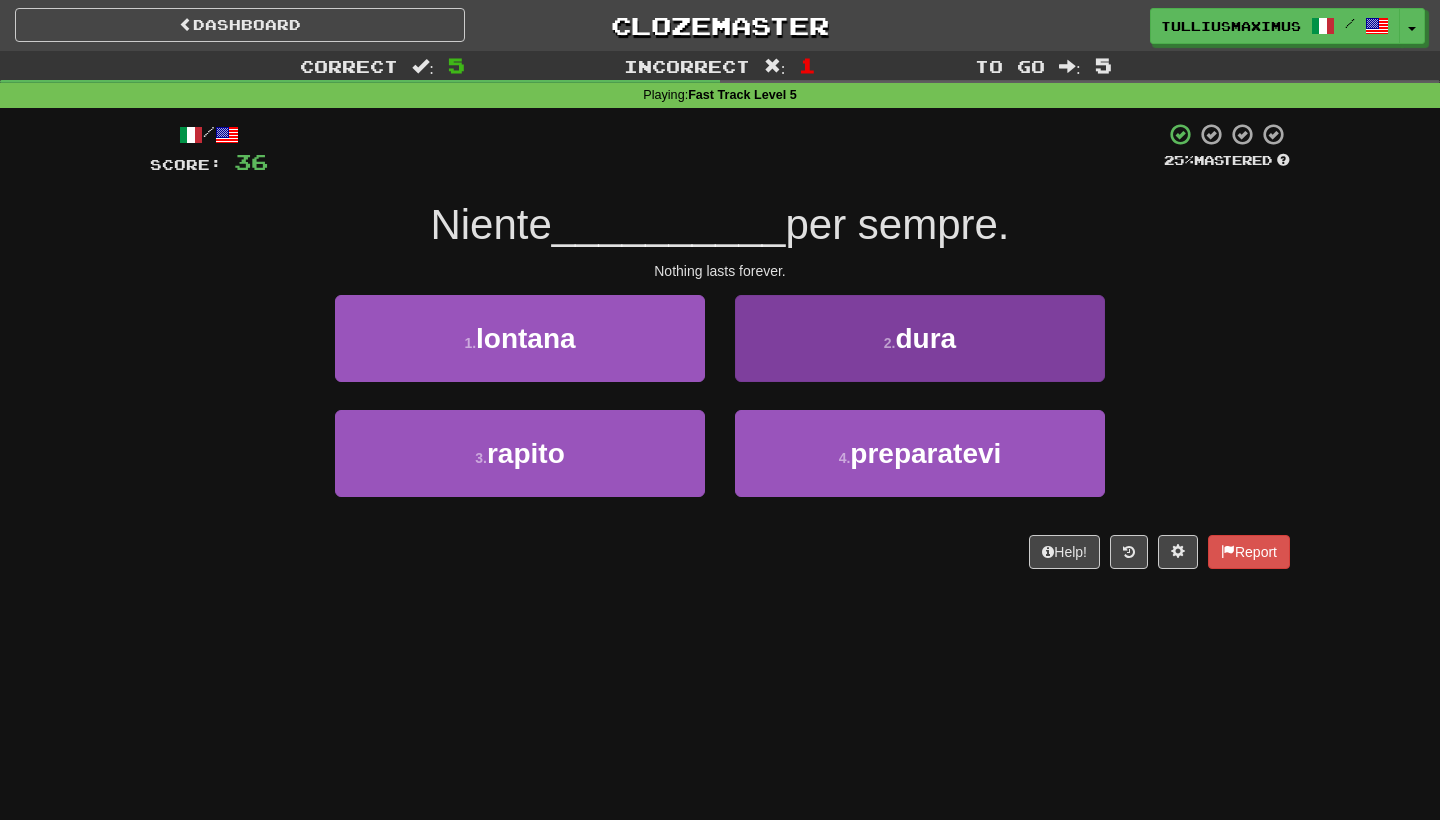 click on "2 .  dura" at bounding box center (920, 338) 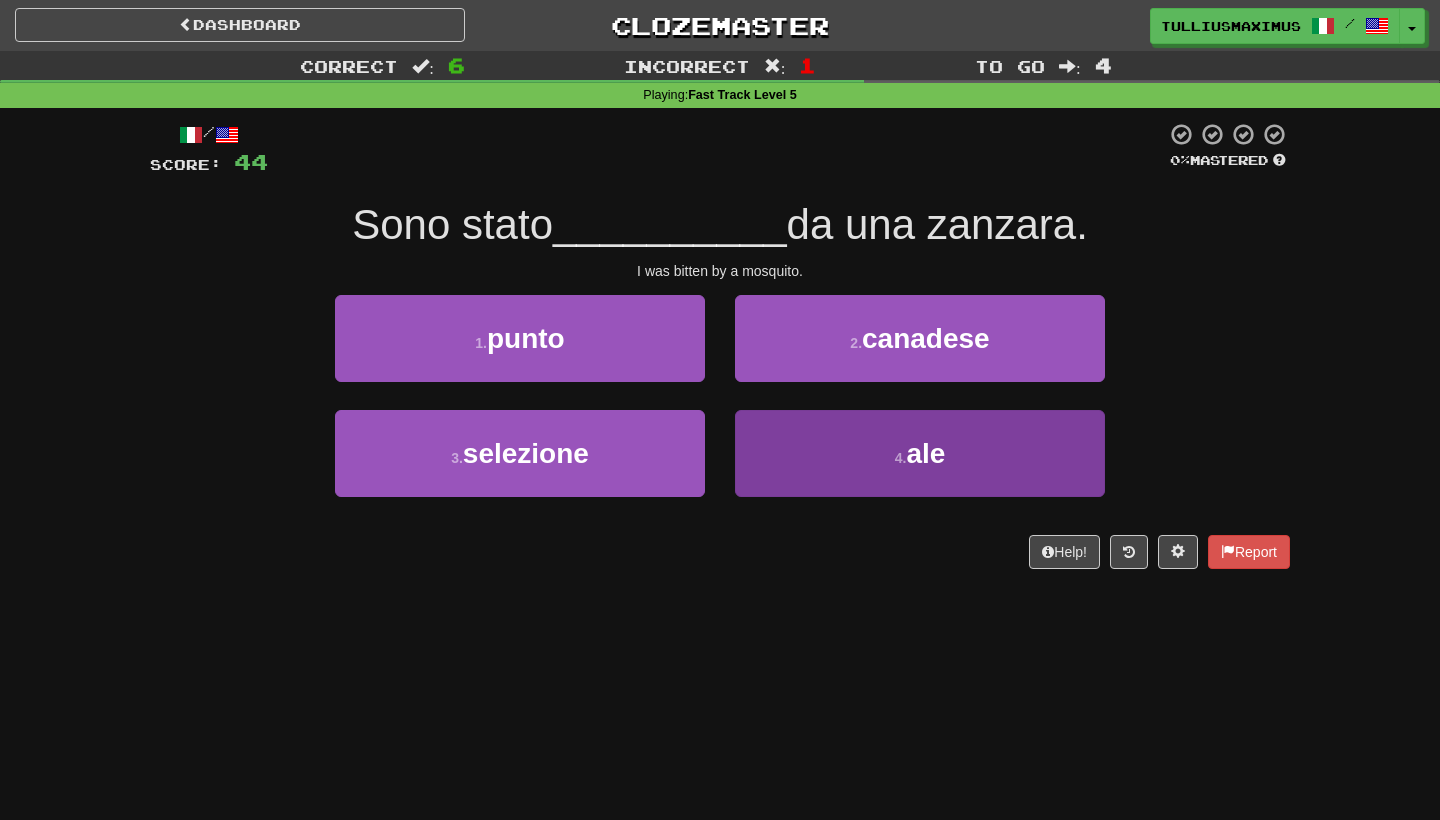 click on "4 .  ale" at bounding box center (920, 453) 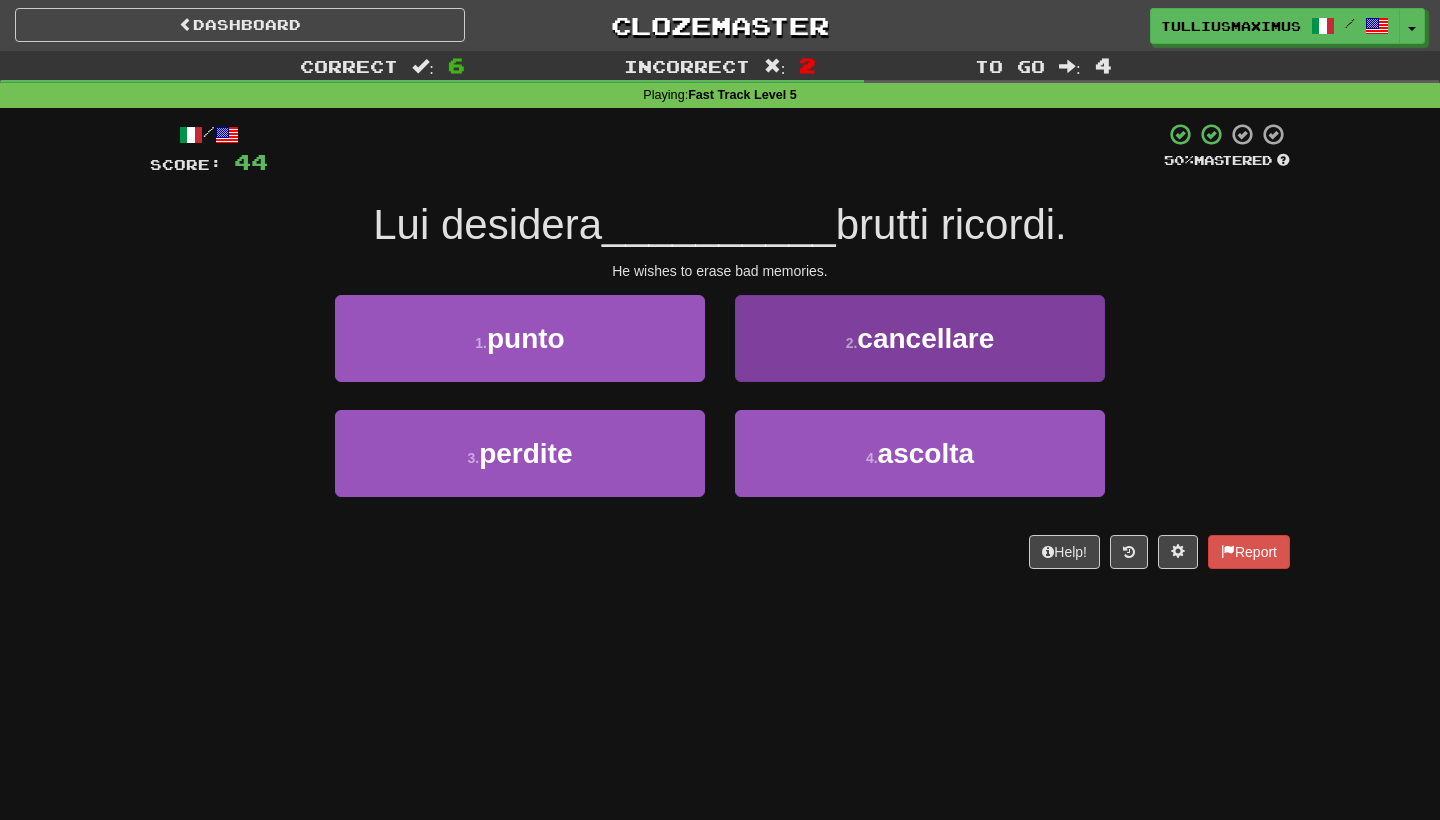 click on "2 .  cancellare" at bounding box center [920, 338] 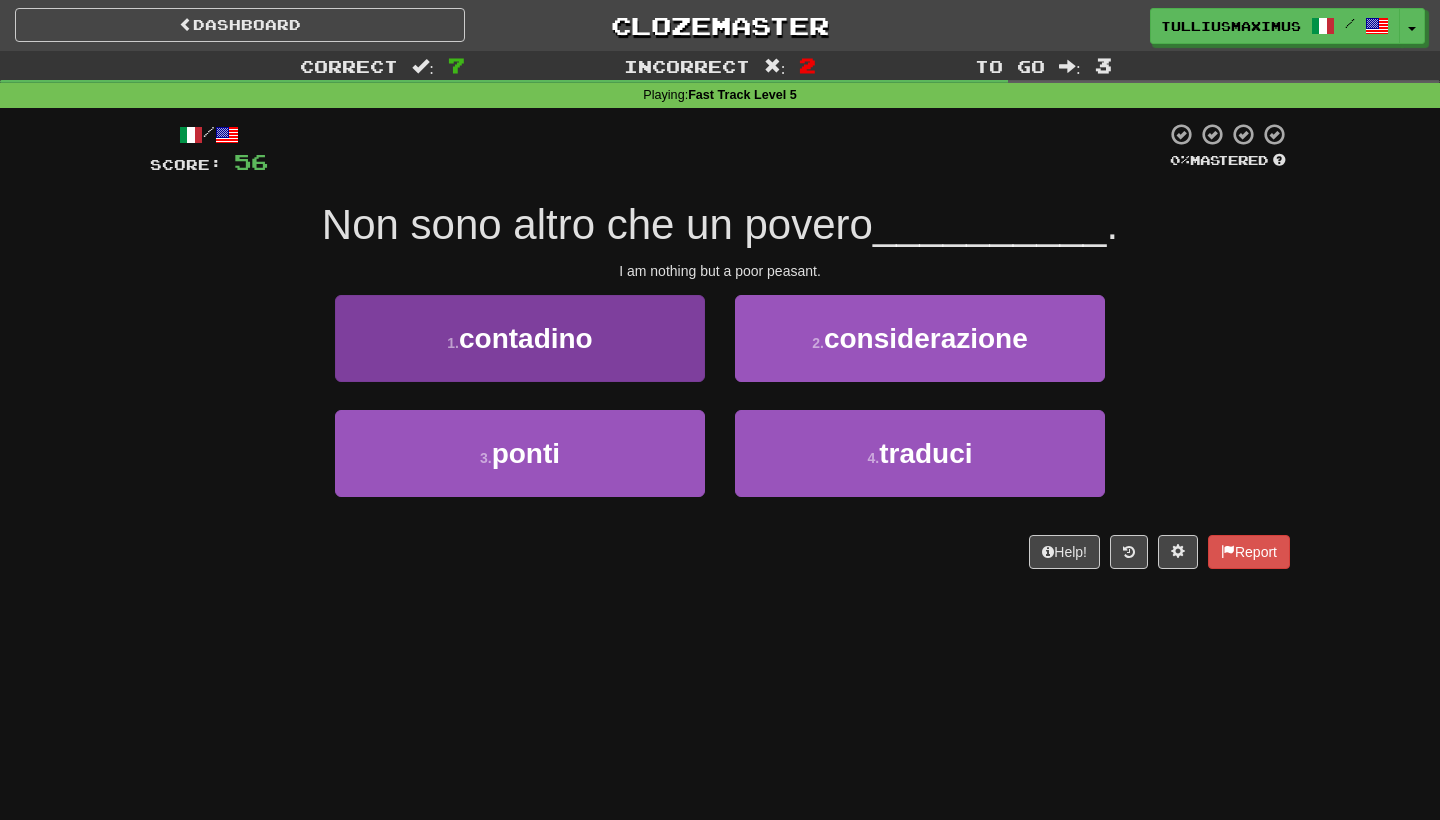 click on "1 .  contadino" at bounding box center [520, 338] 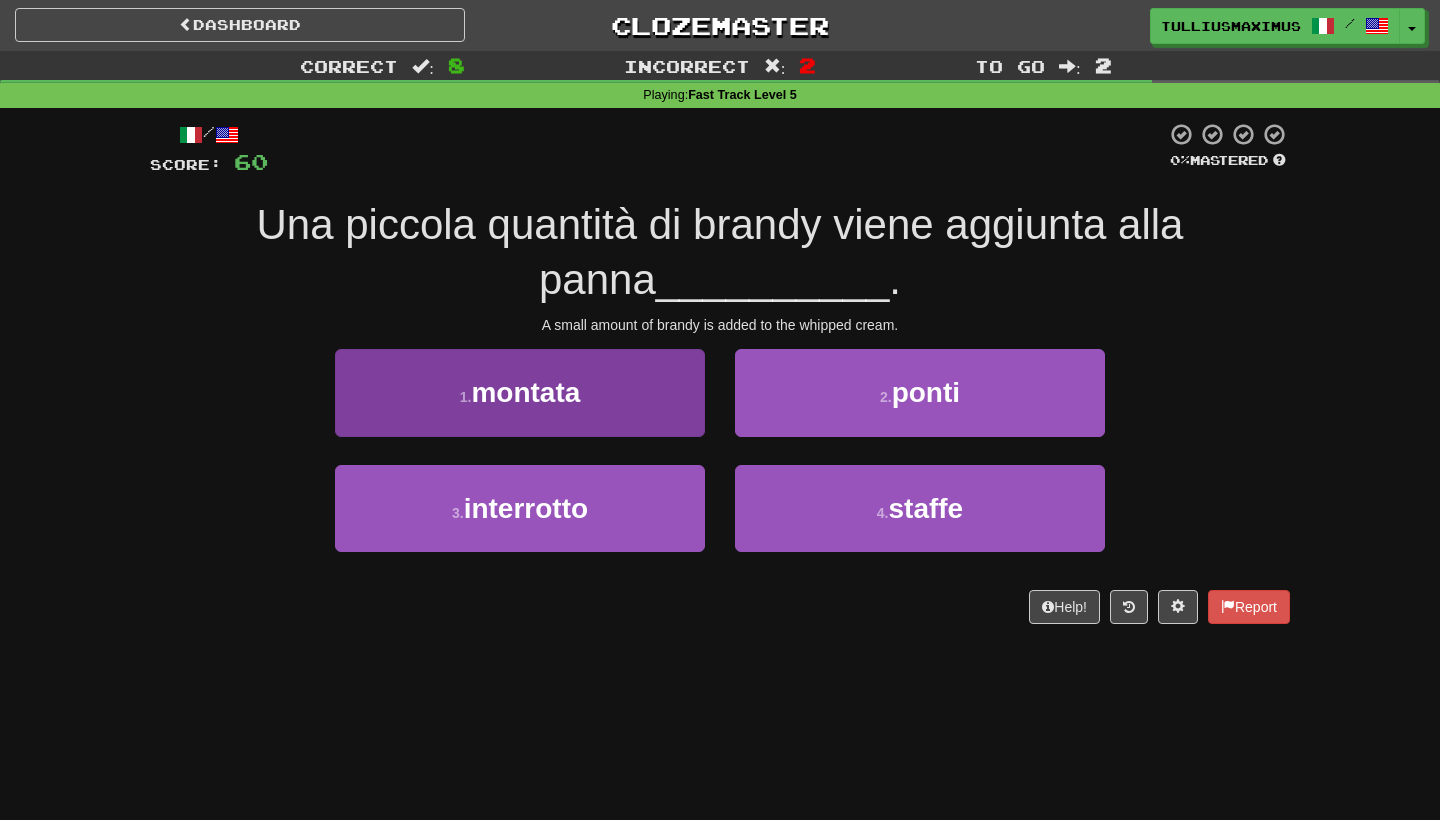 click on "1 .  montata" at bounding box center [520, 392] 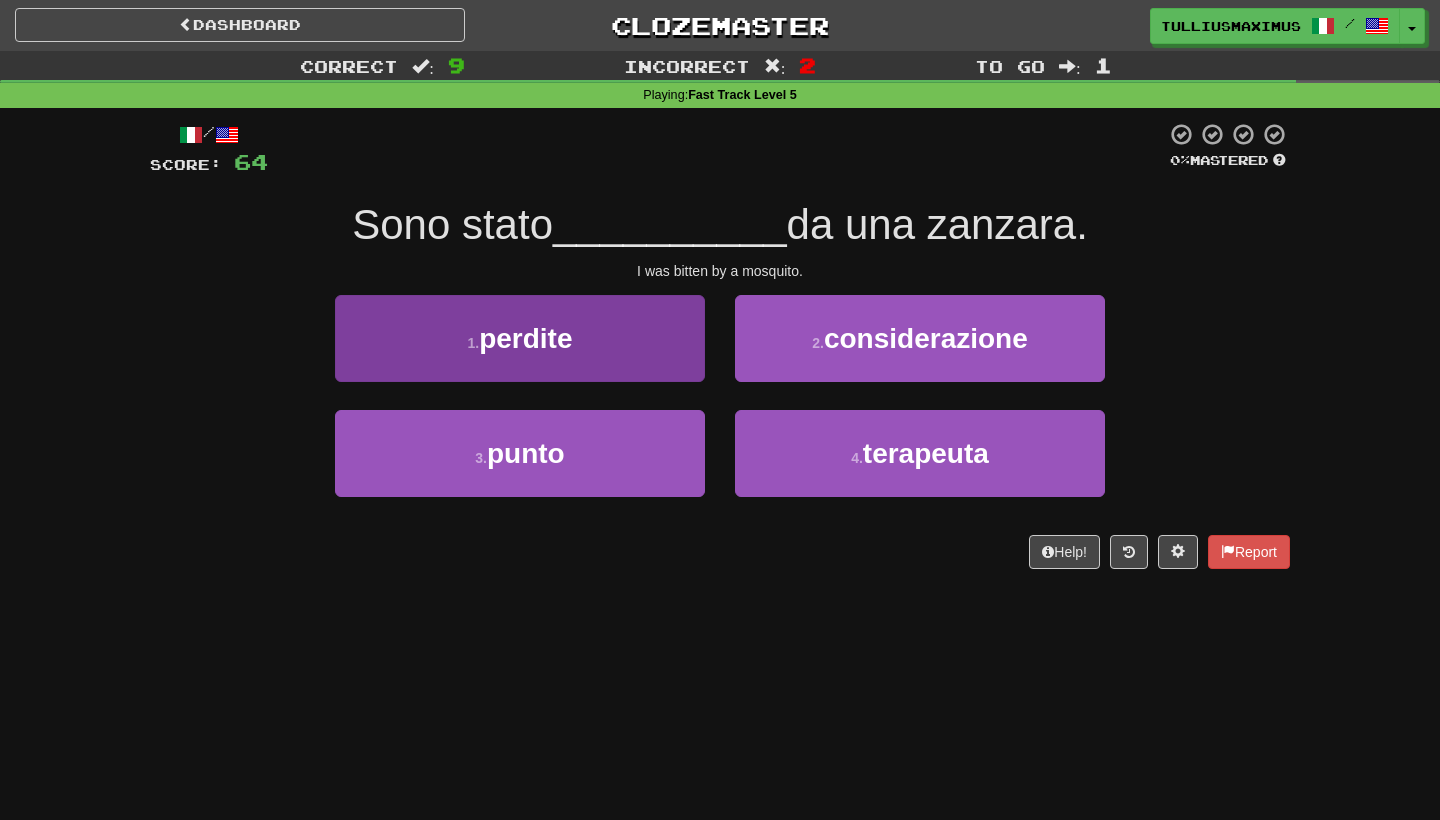 click on "1 .  perdite" at bounding box center (520, 338) 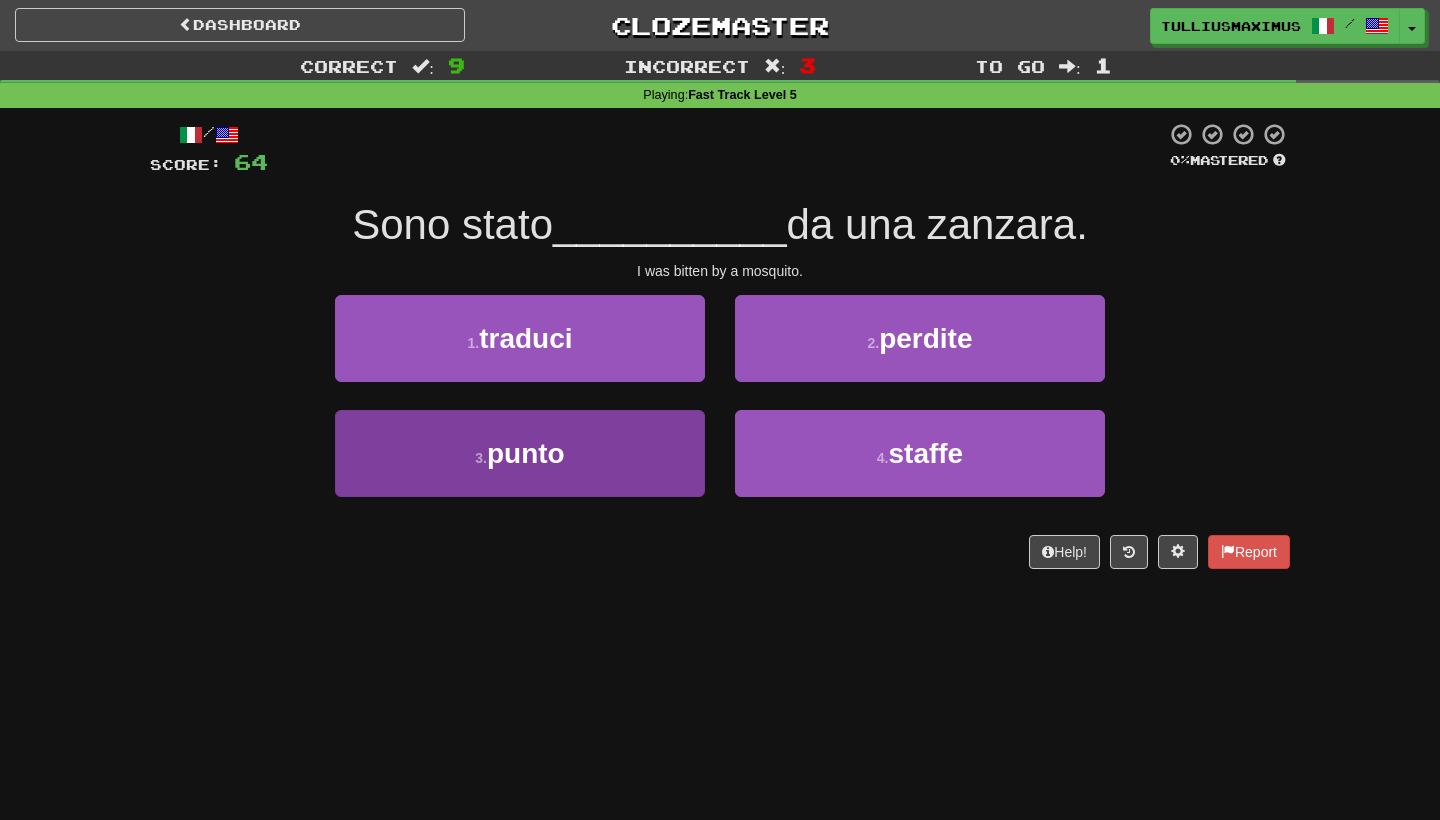 click on "3 .  punto" at bounding box center (520, 453) 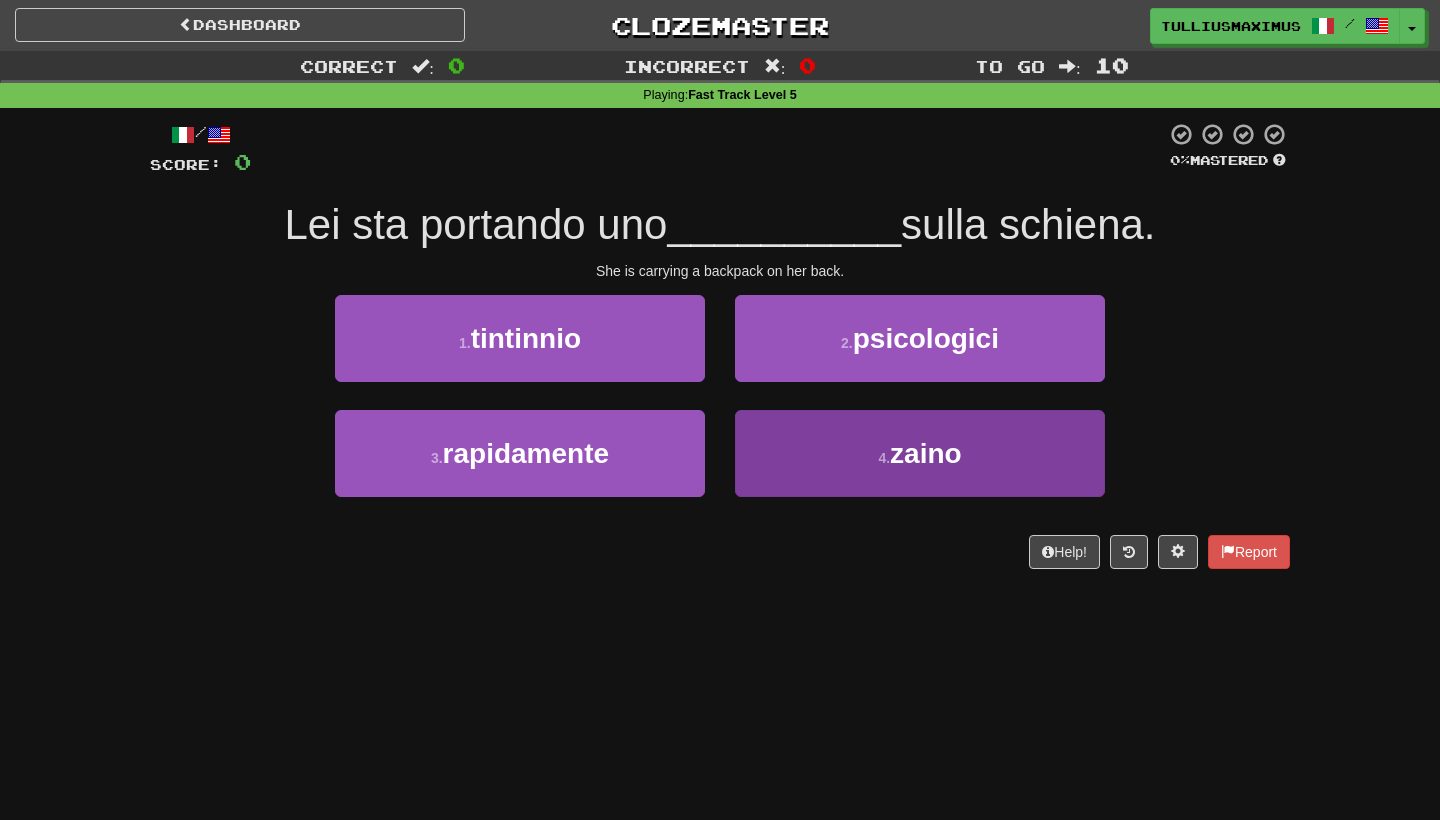 click on "4 .  zaino" at bounding box center [920, 453] 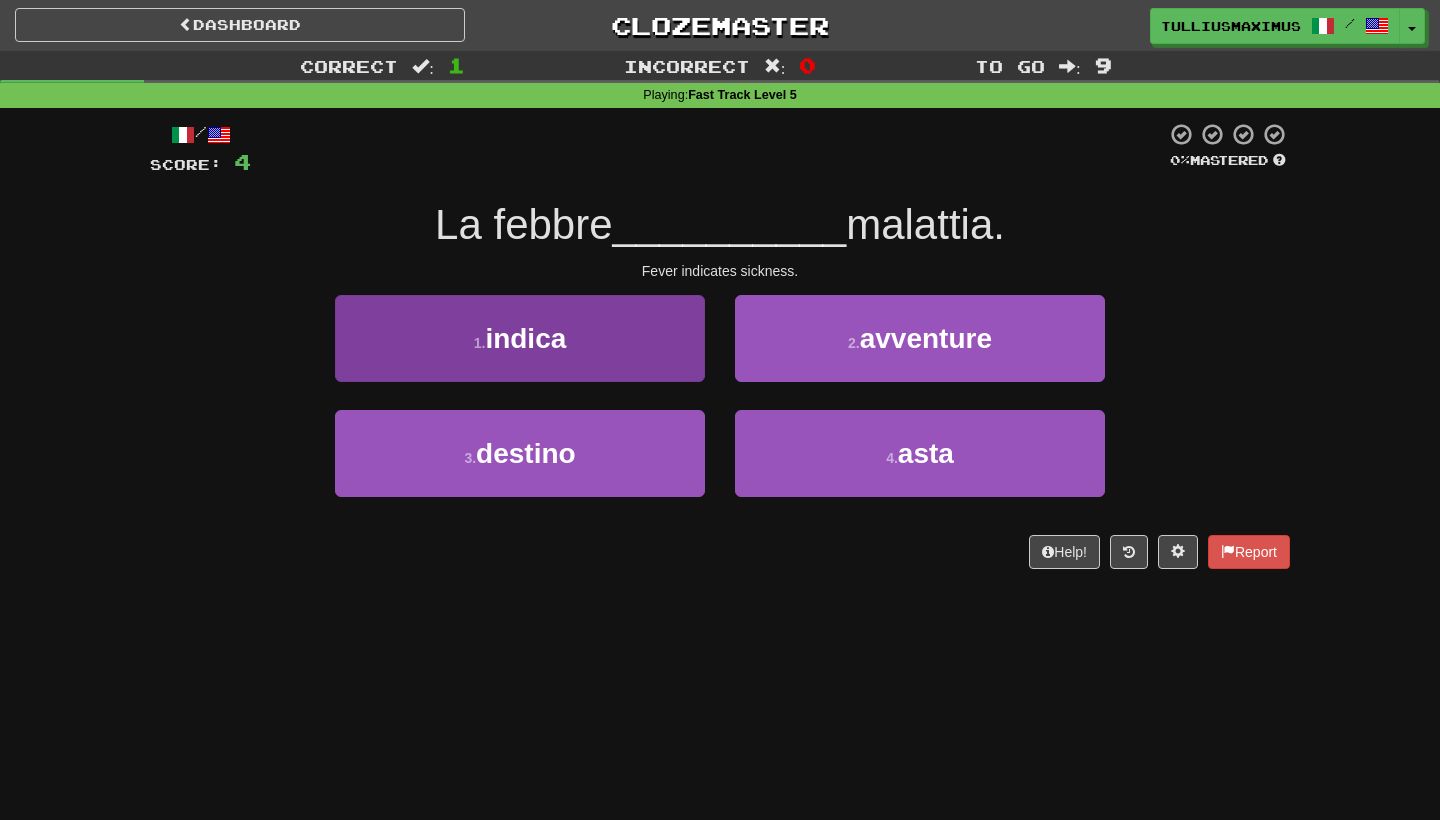 click on "1 .  indica" at bounding box center [520, 338] 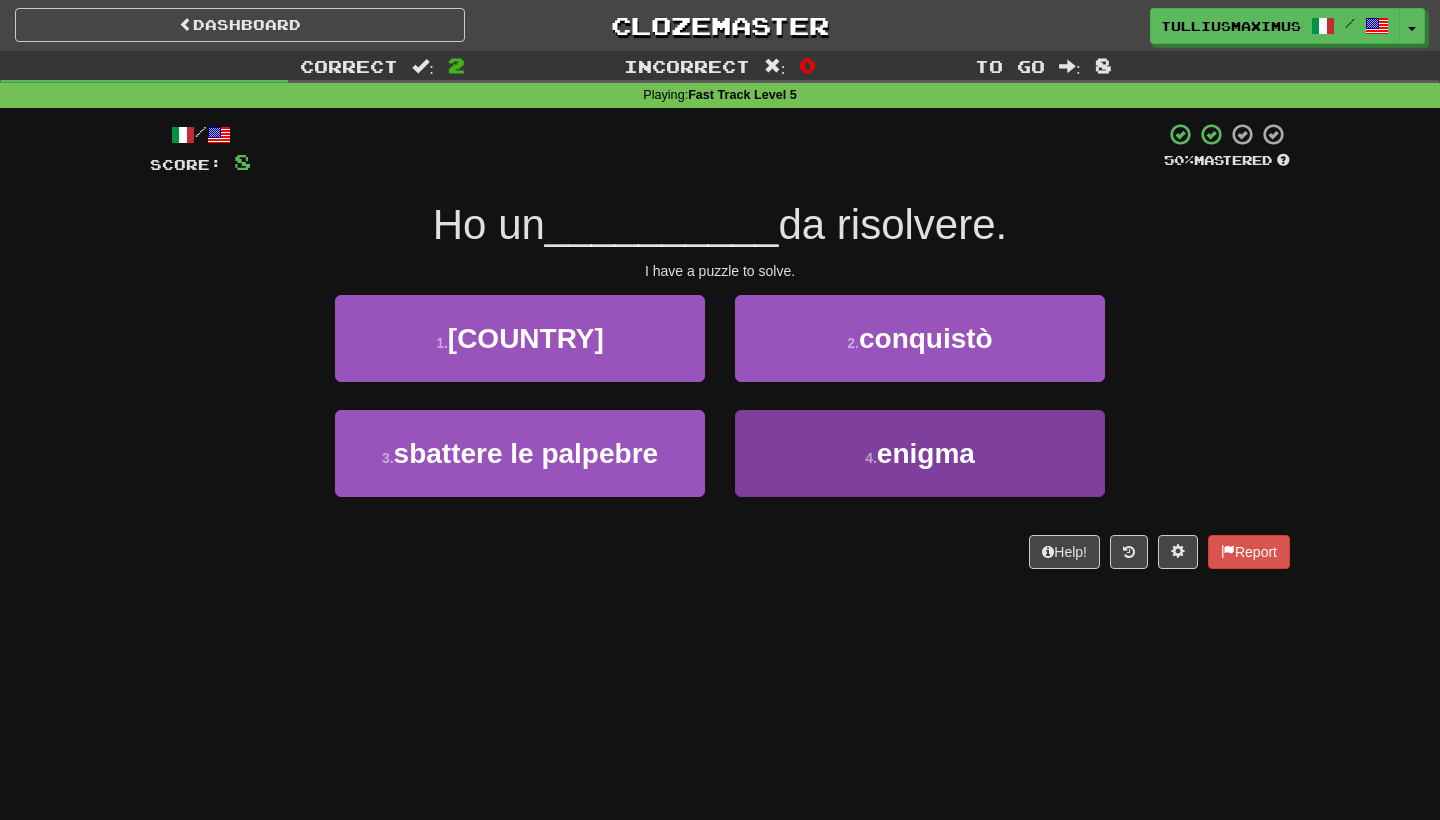 click on "4 .  enigma" at bounding box center (920, 453) 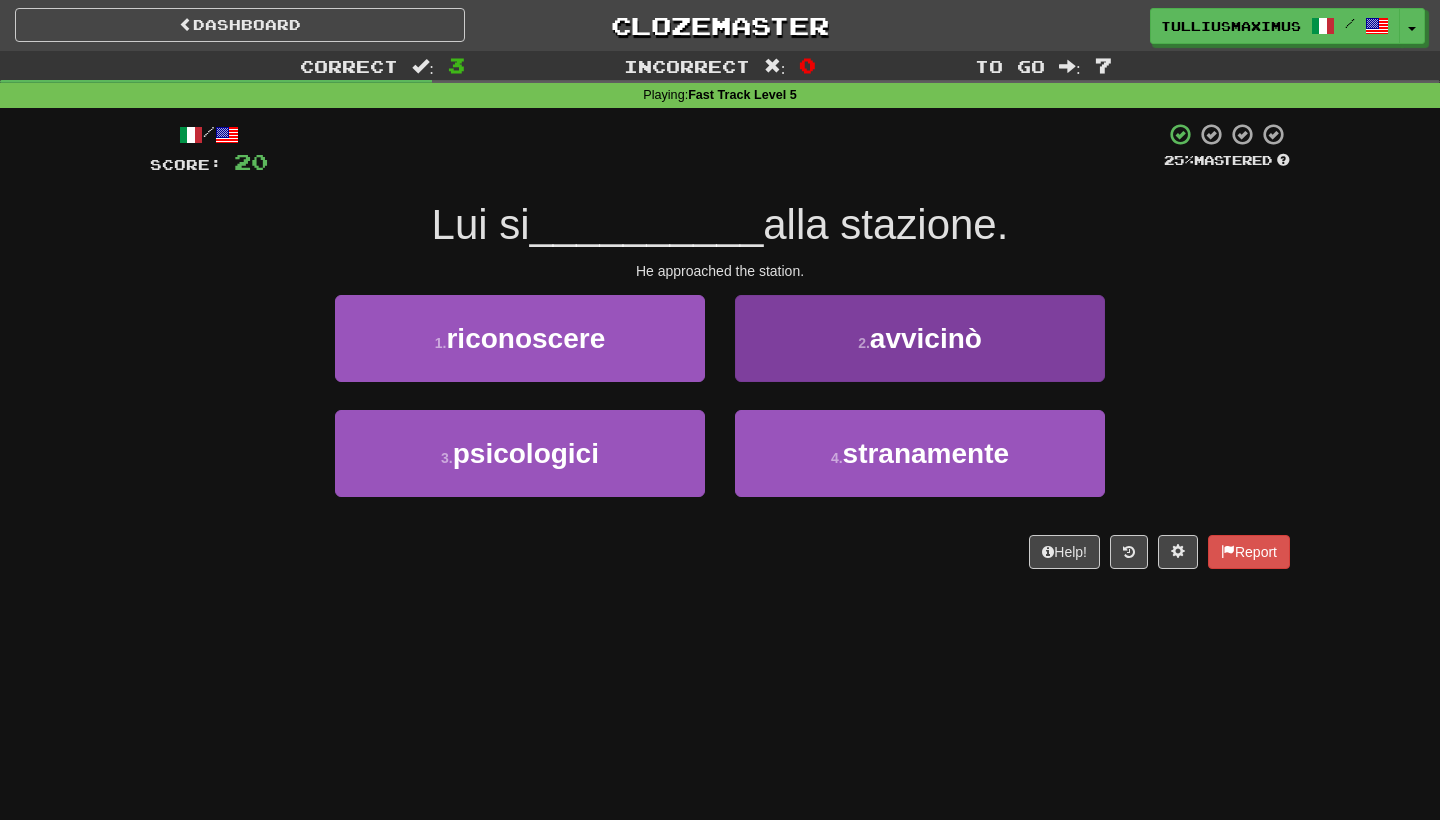click on "2 .  avvicinò" at bounding box center [920, 338] 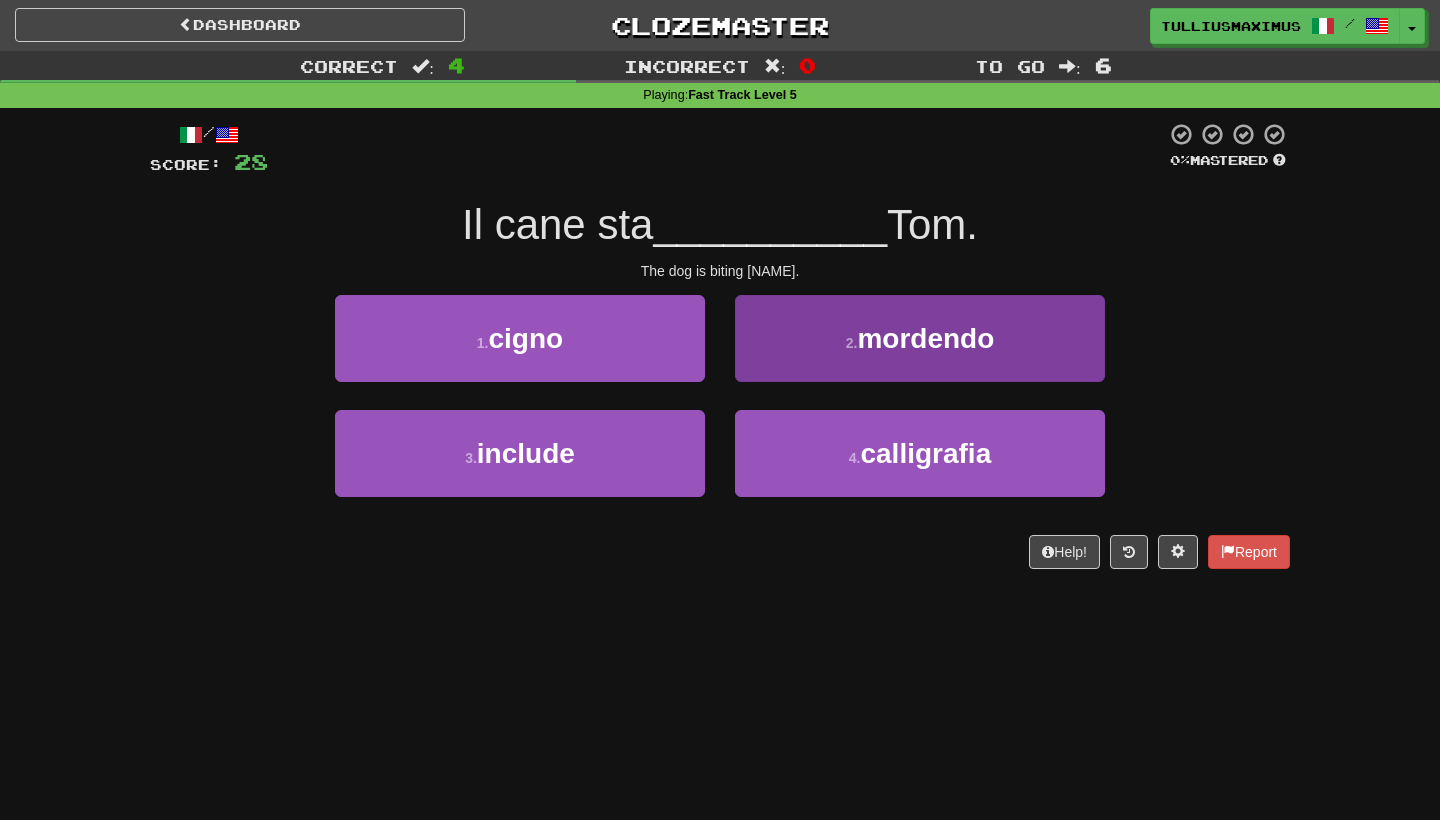 click on "2 .  mordendo" at bounding box center (920, 338) 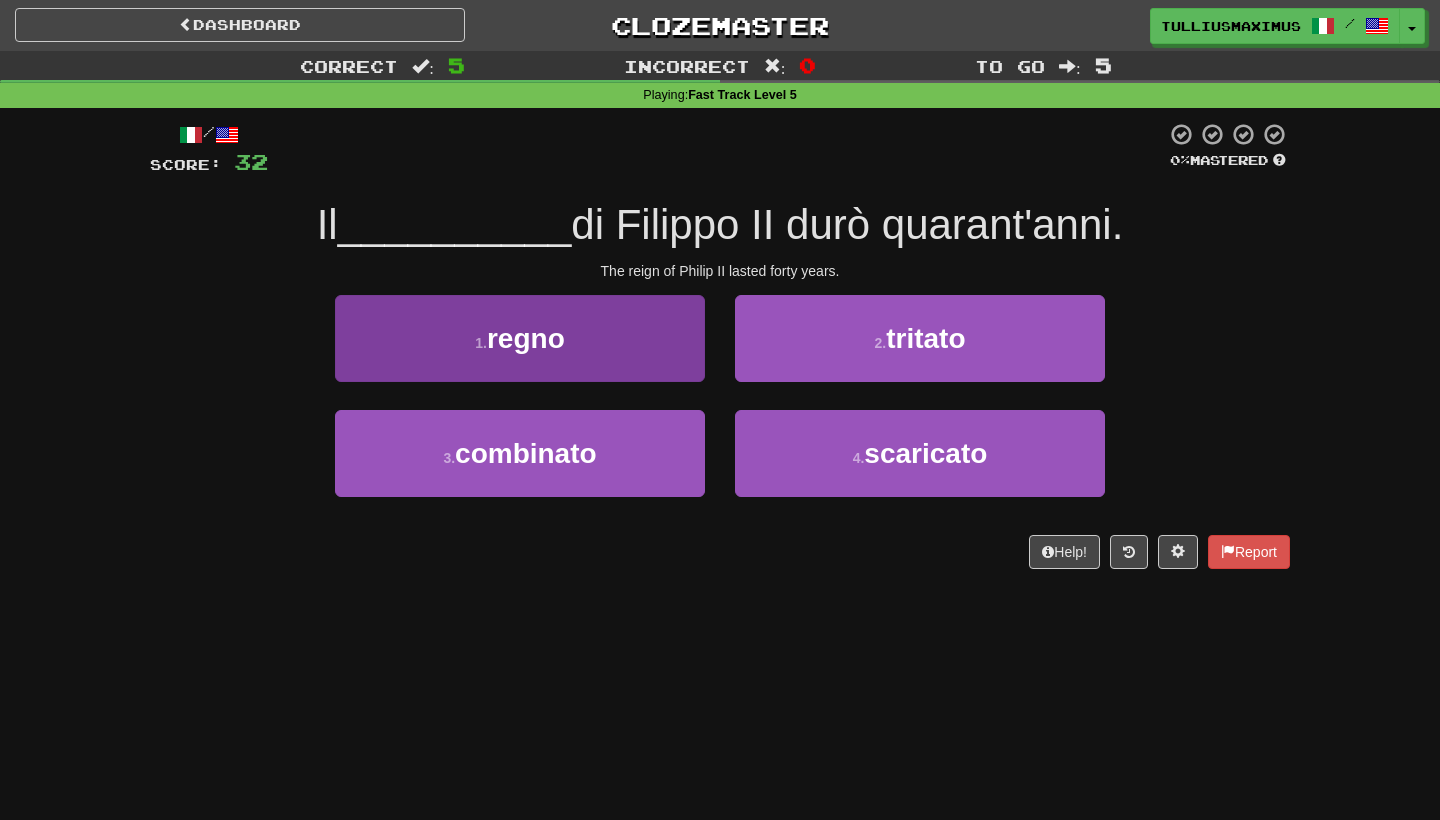 click on "1 .  regno" at bounding box center (520, 338) 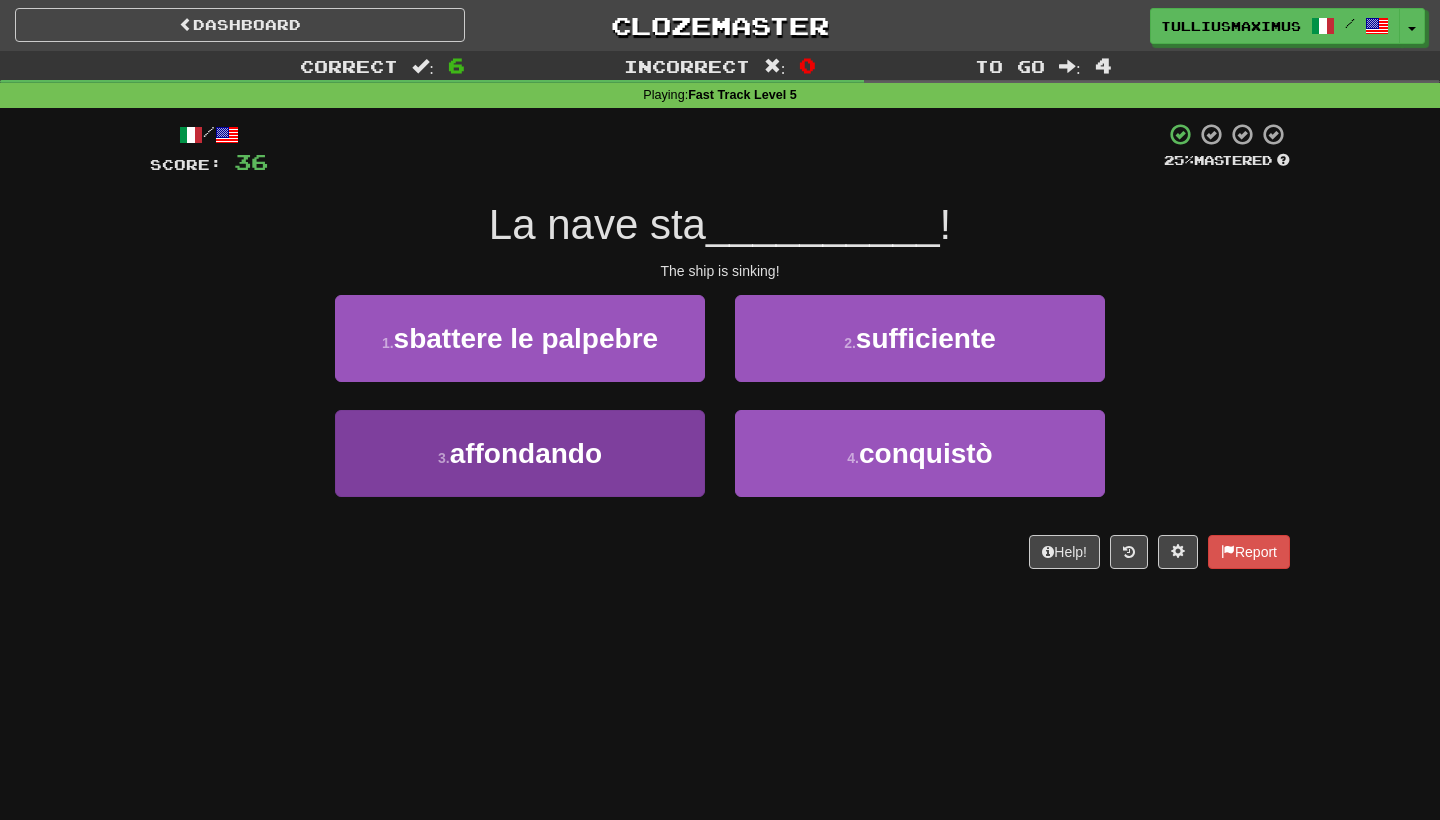 click on "3 .  affondando" at bounding box center [520, 453] 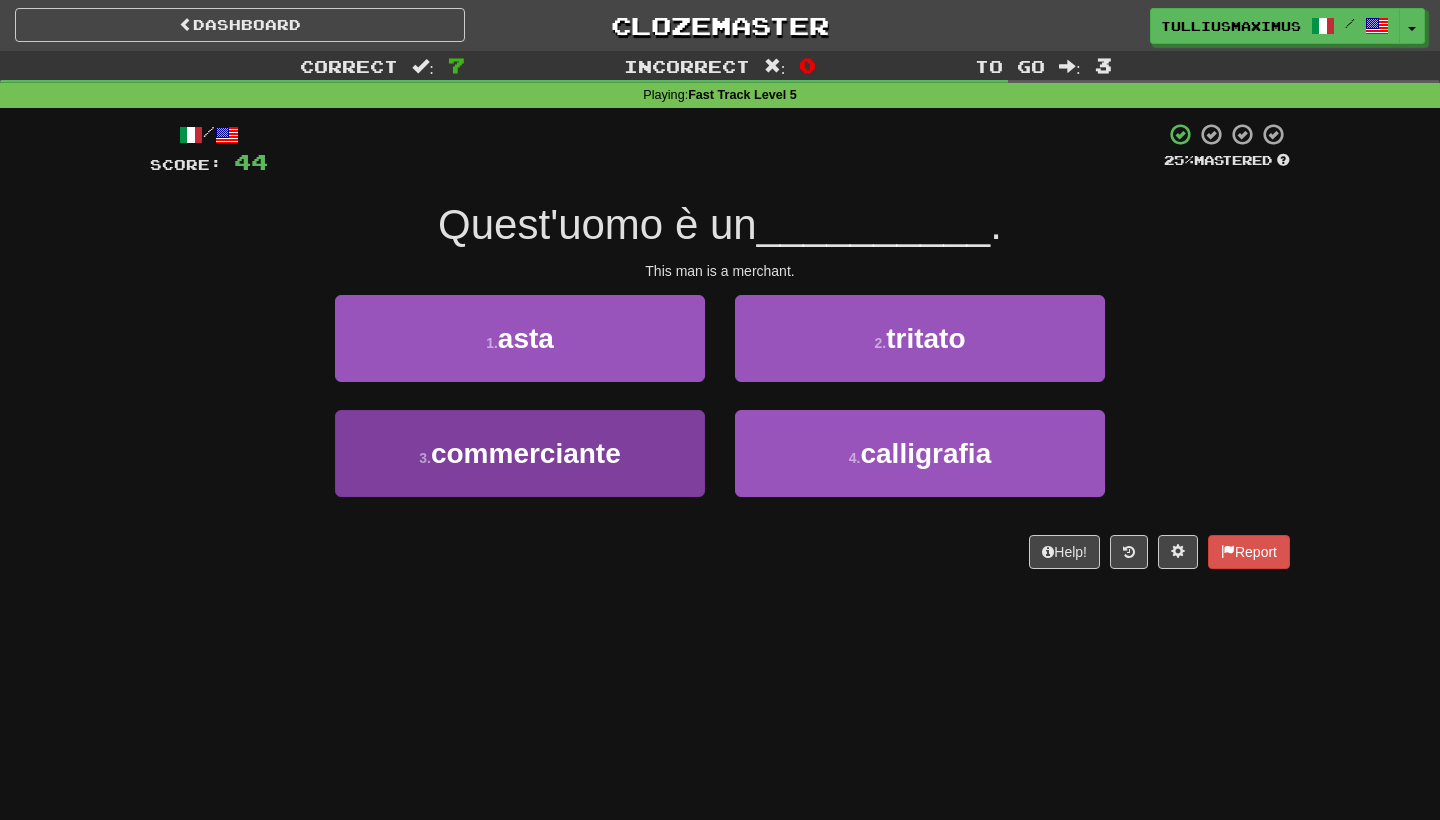 click on "3 .  commerciante" at bounding box center [520, 453] 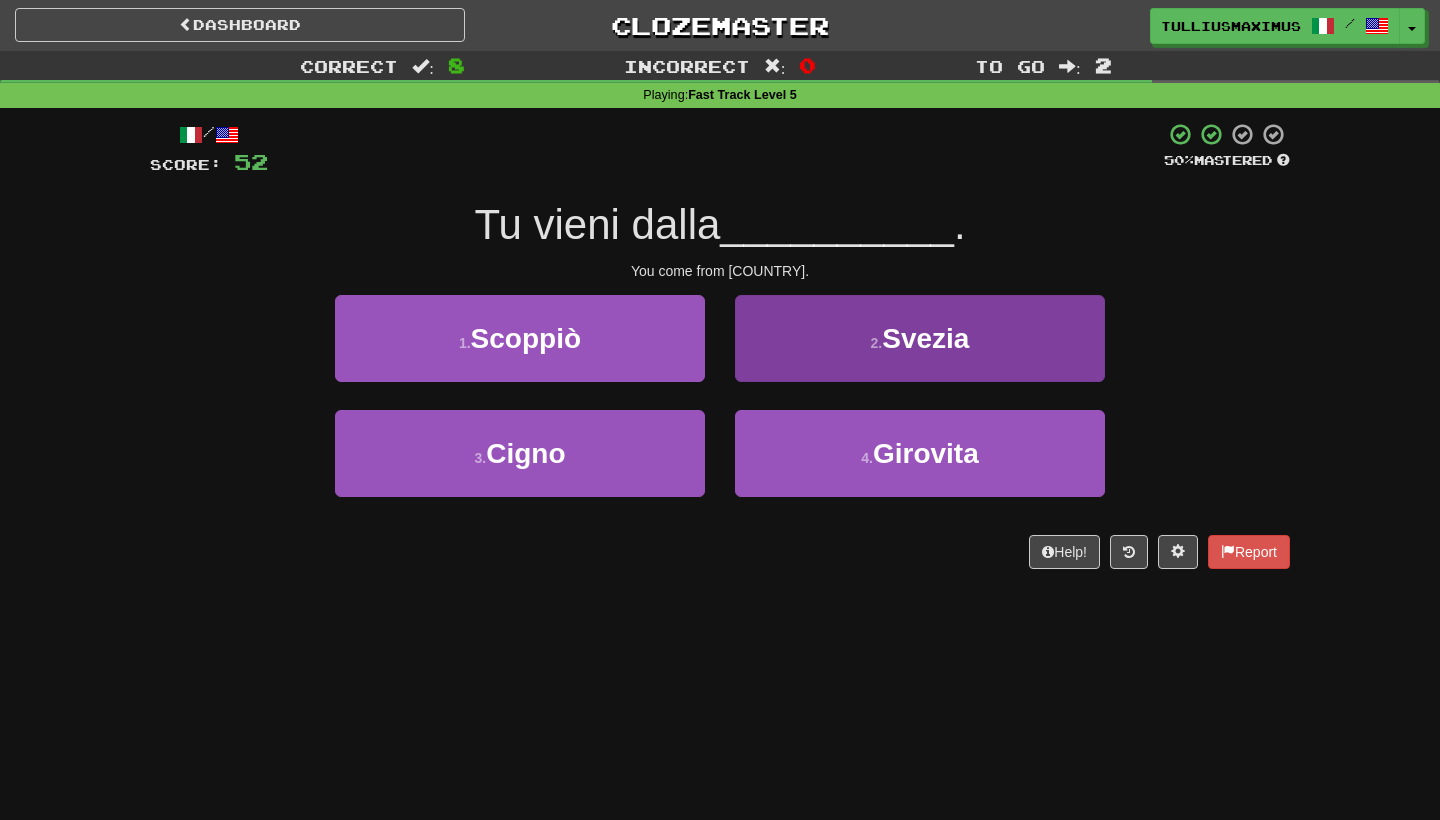 click on "2 .  Svezia" at bounding box center (920, 338) 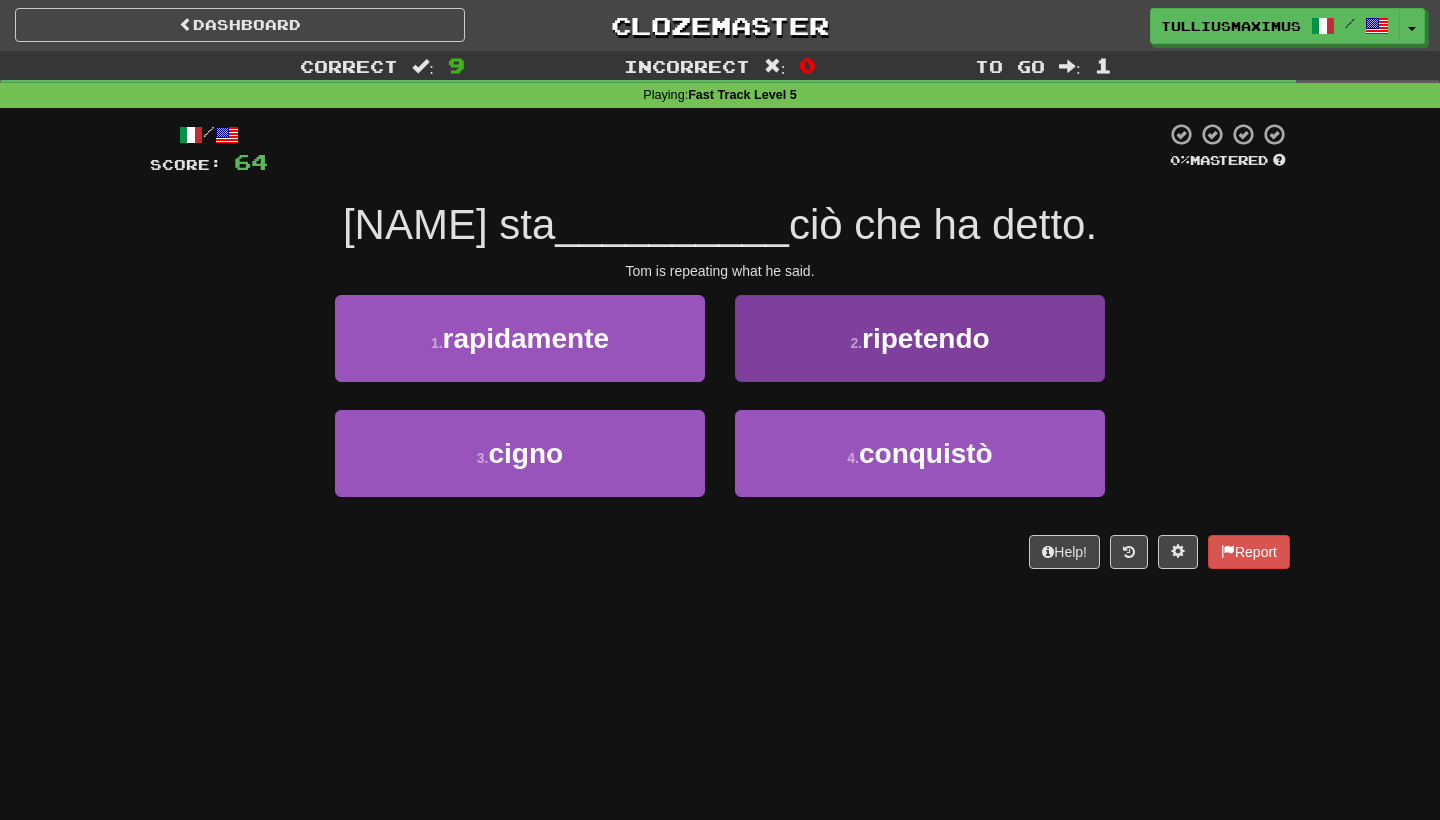 click on "2 .  ripetendo" at bounding box center [920, 338] 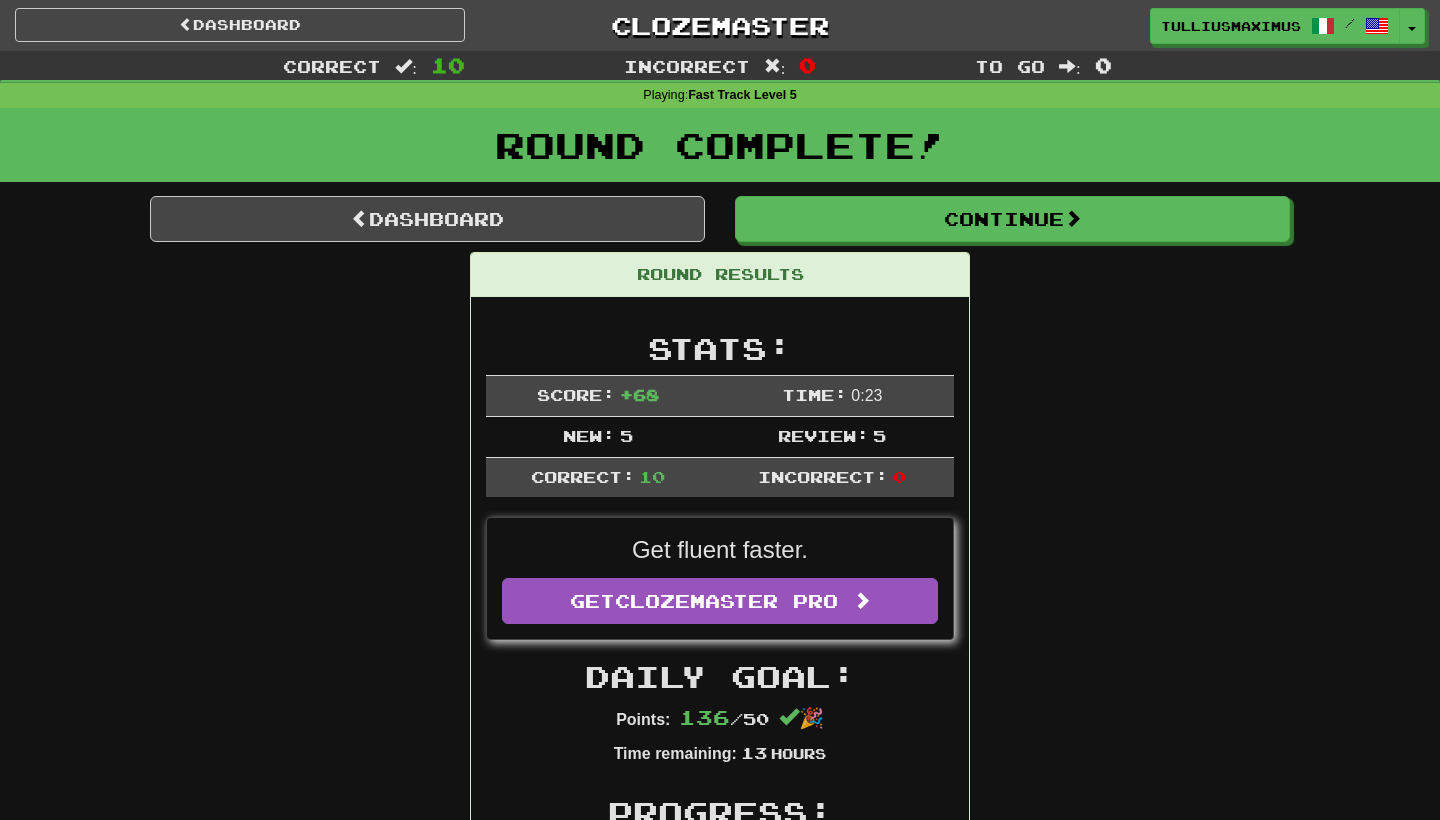 click on "Round Complete!" at bounding box center (720, 145) 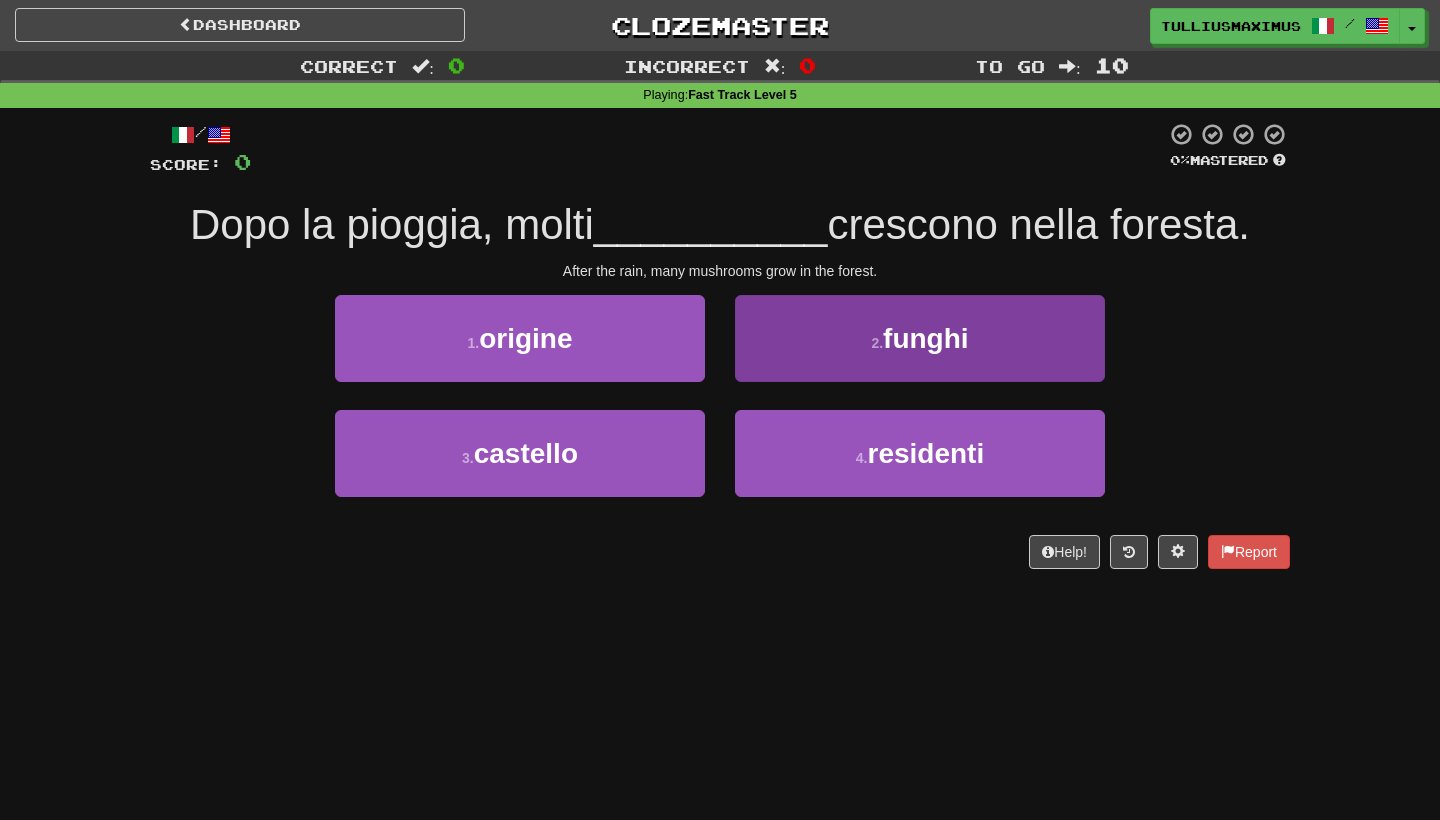 click on "2 .  funghi" at bounding box center (920, 338) 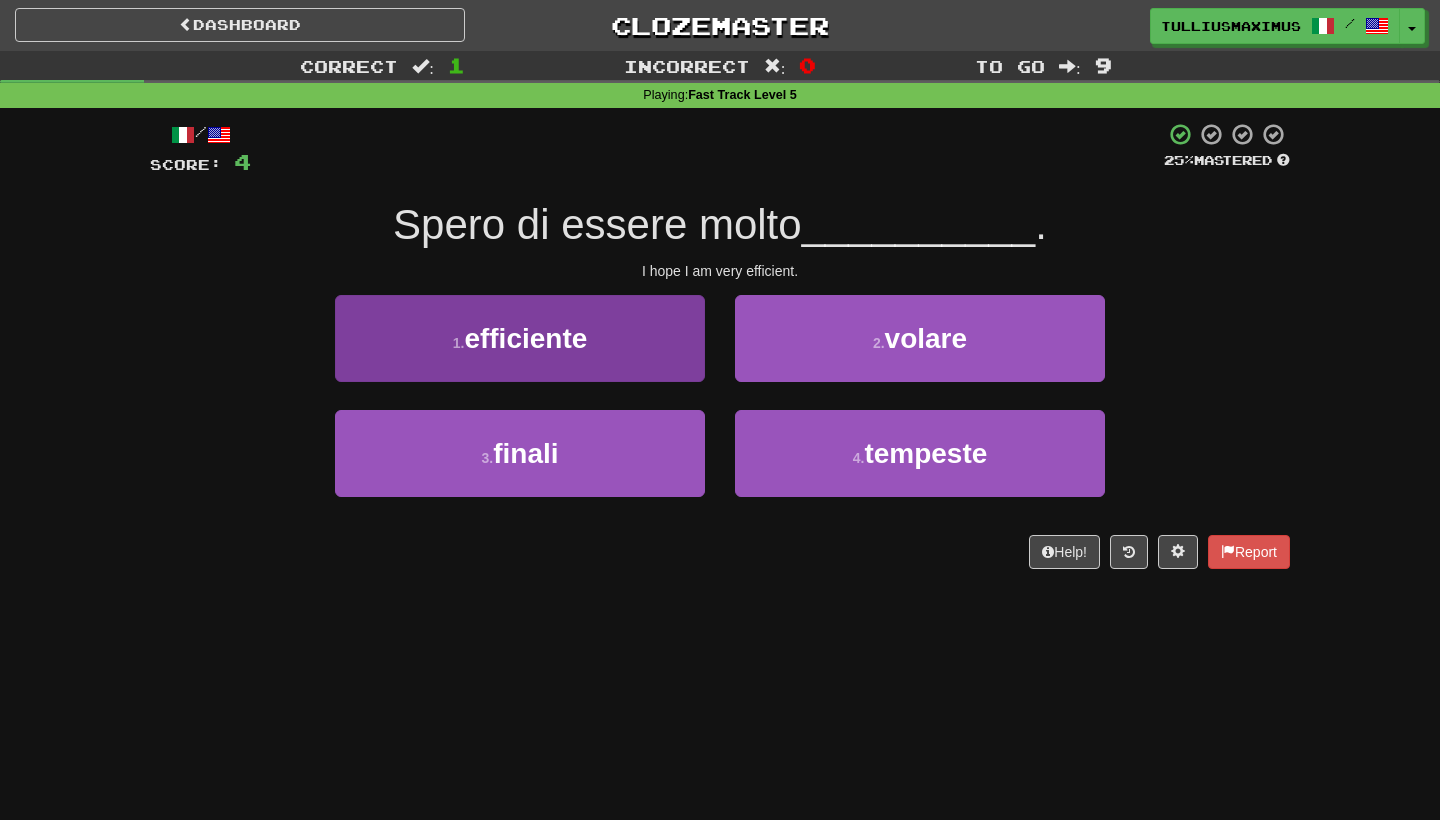 click on "1 .  efficiente" at bounding box center (520, 338) 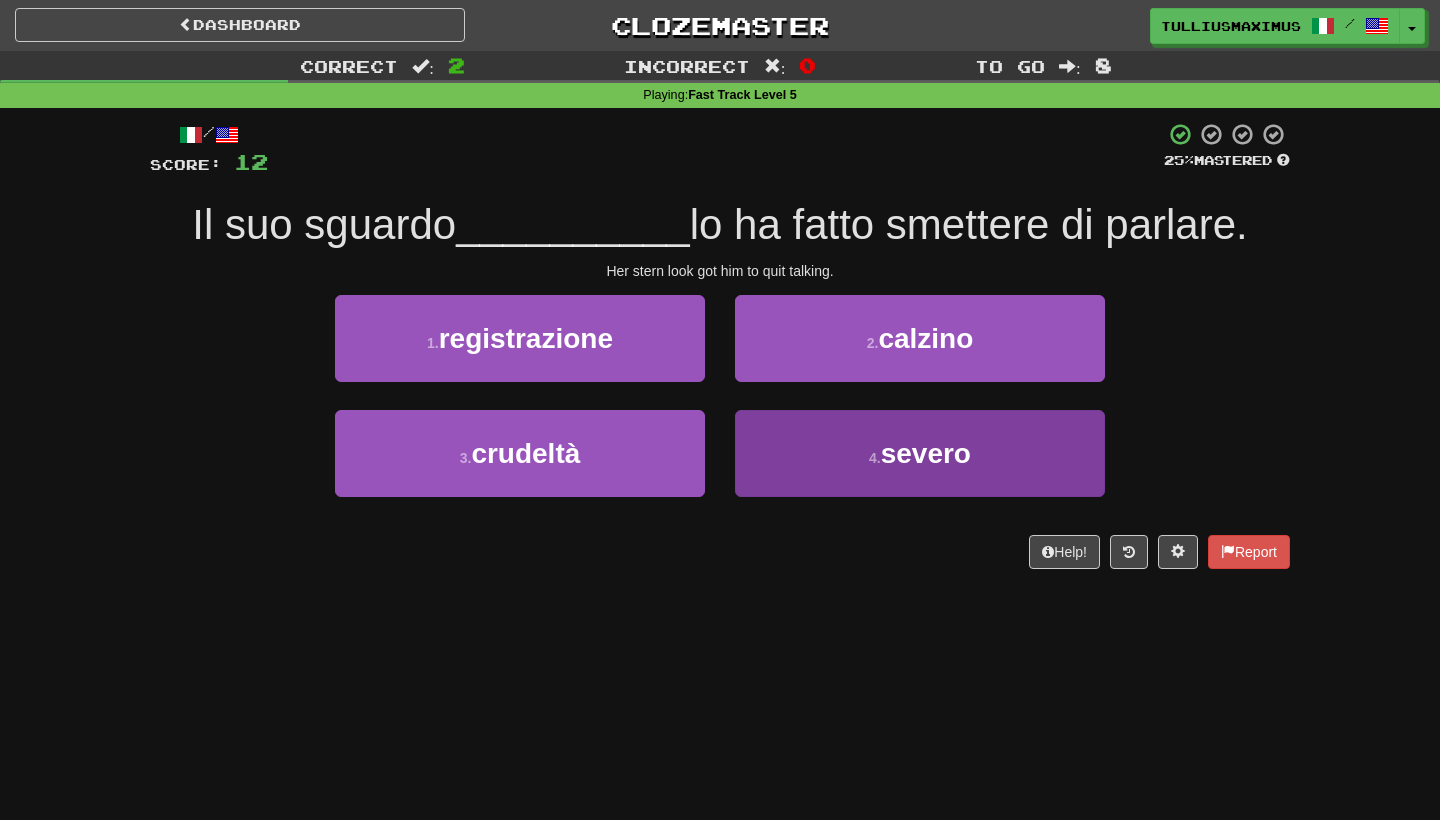 click on "4 .  severo" at bounding box center [920, 453] 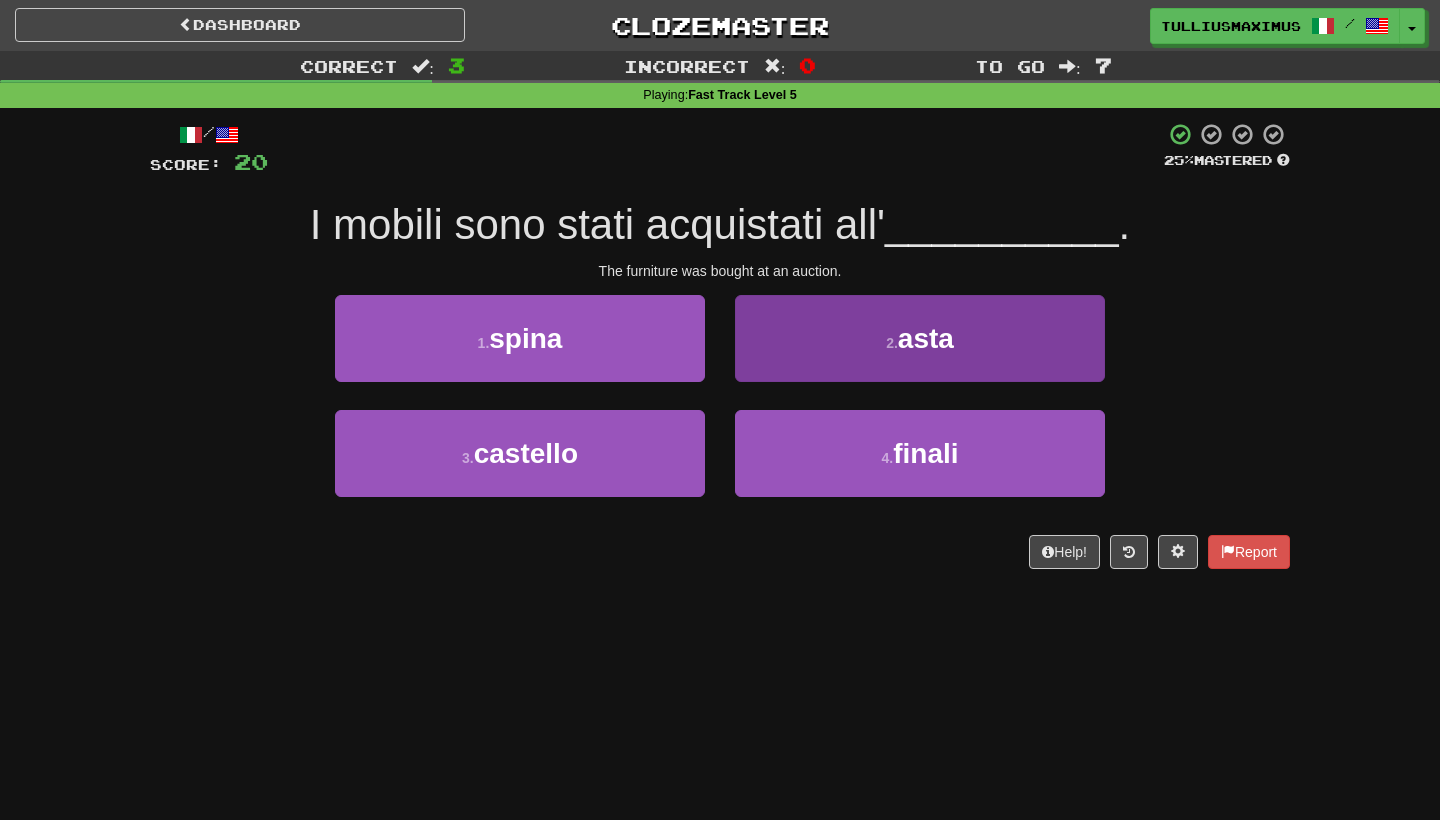 click on "2 .  asta" at bounding box center [920, 338] 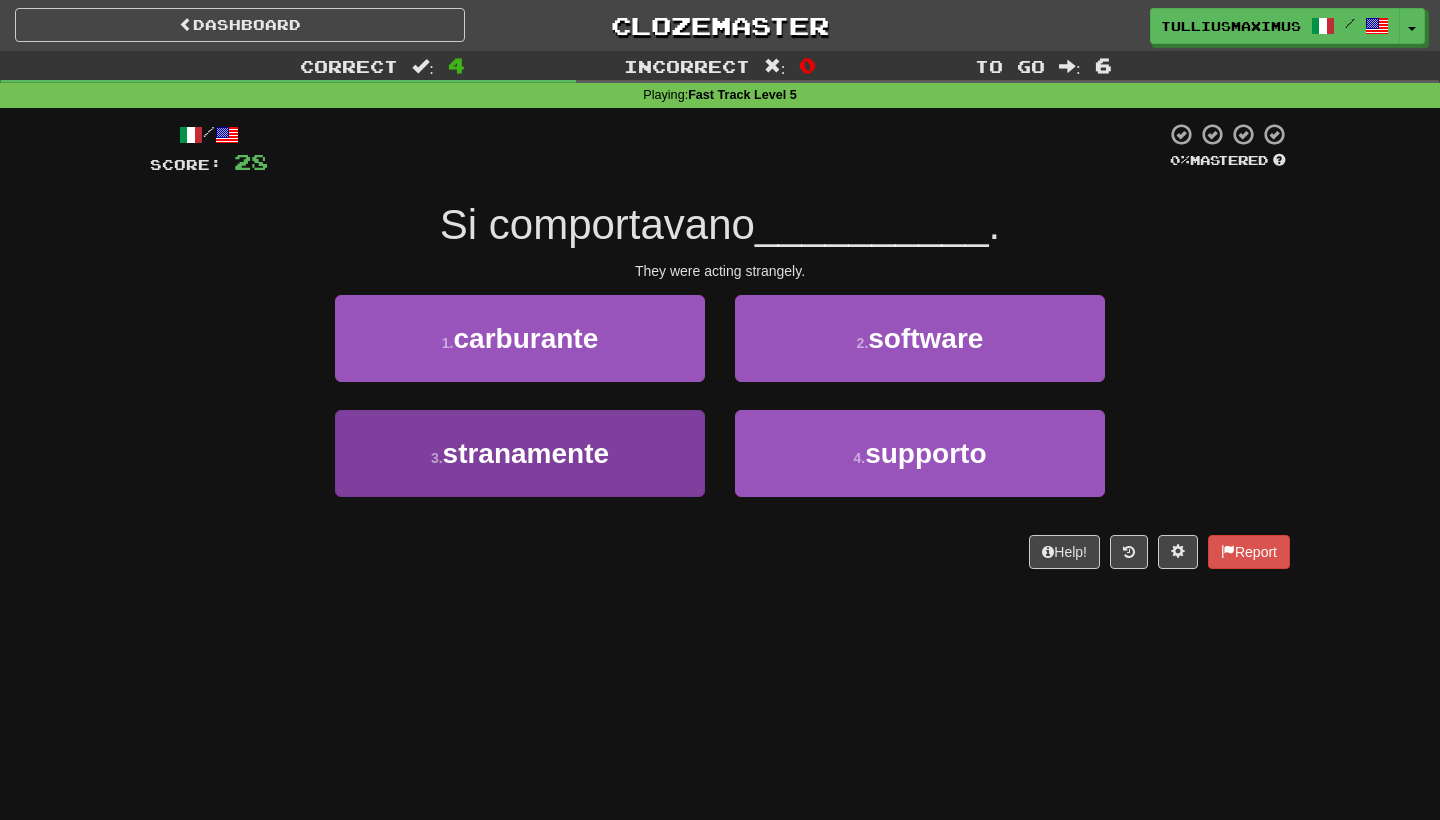 click on "3 .  stranamente" at bounding box center (520, 453) 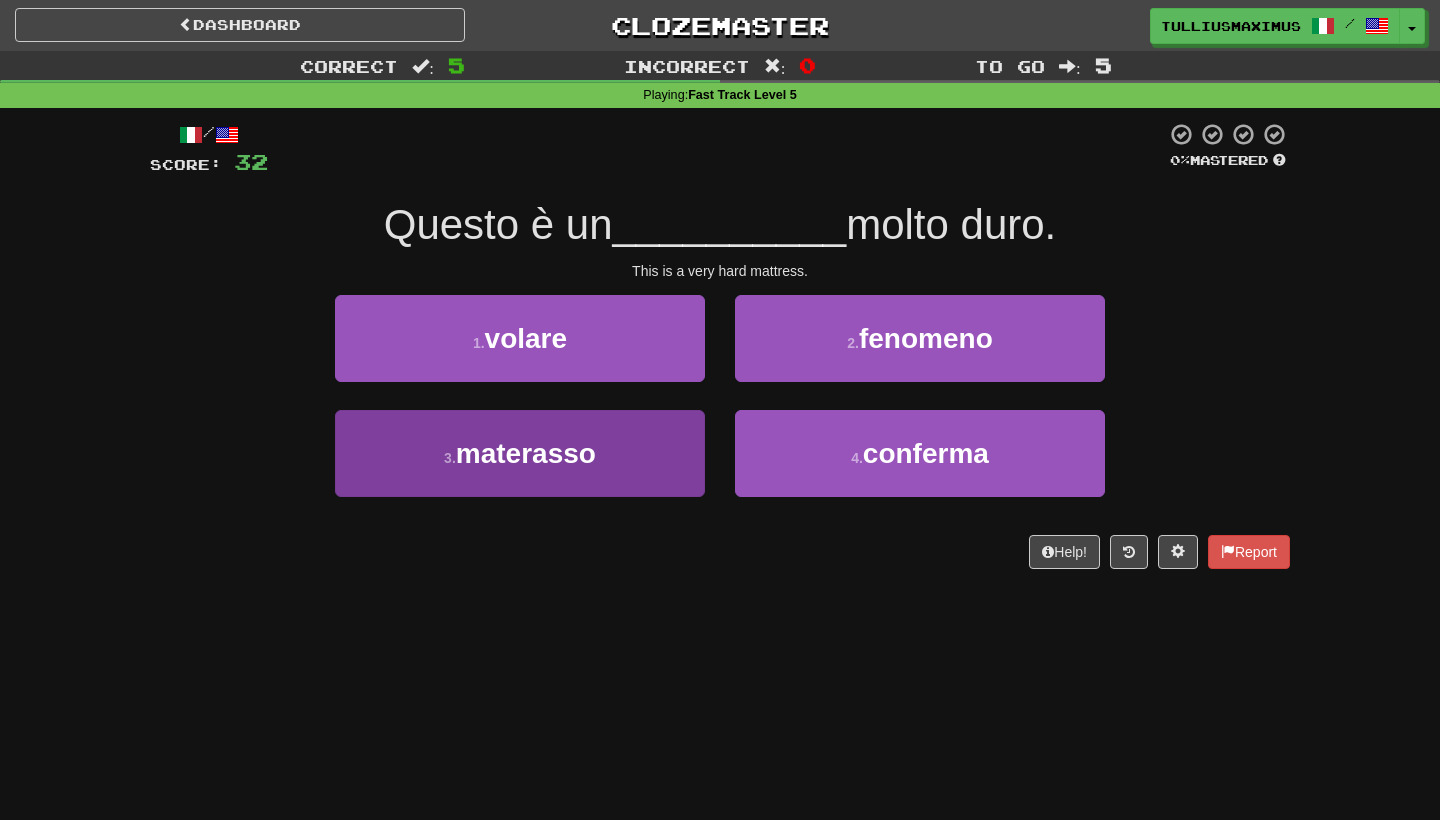 click on "3 .  materasso" at bounding box center [520, 453] 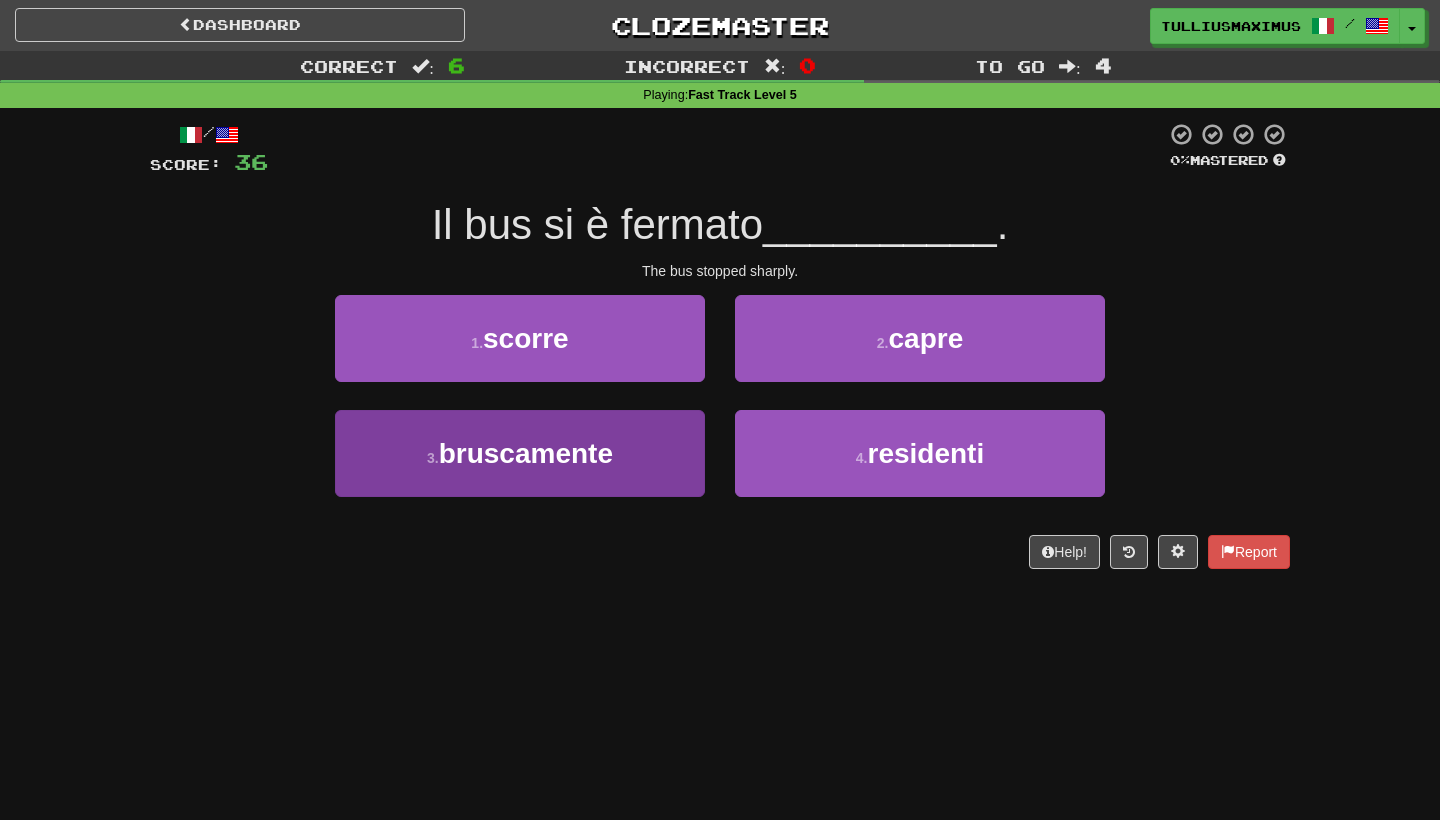 click on "3 .  bruscamente" at bounding box center (520, 453) 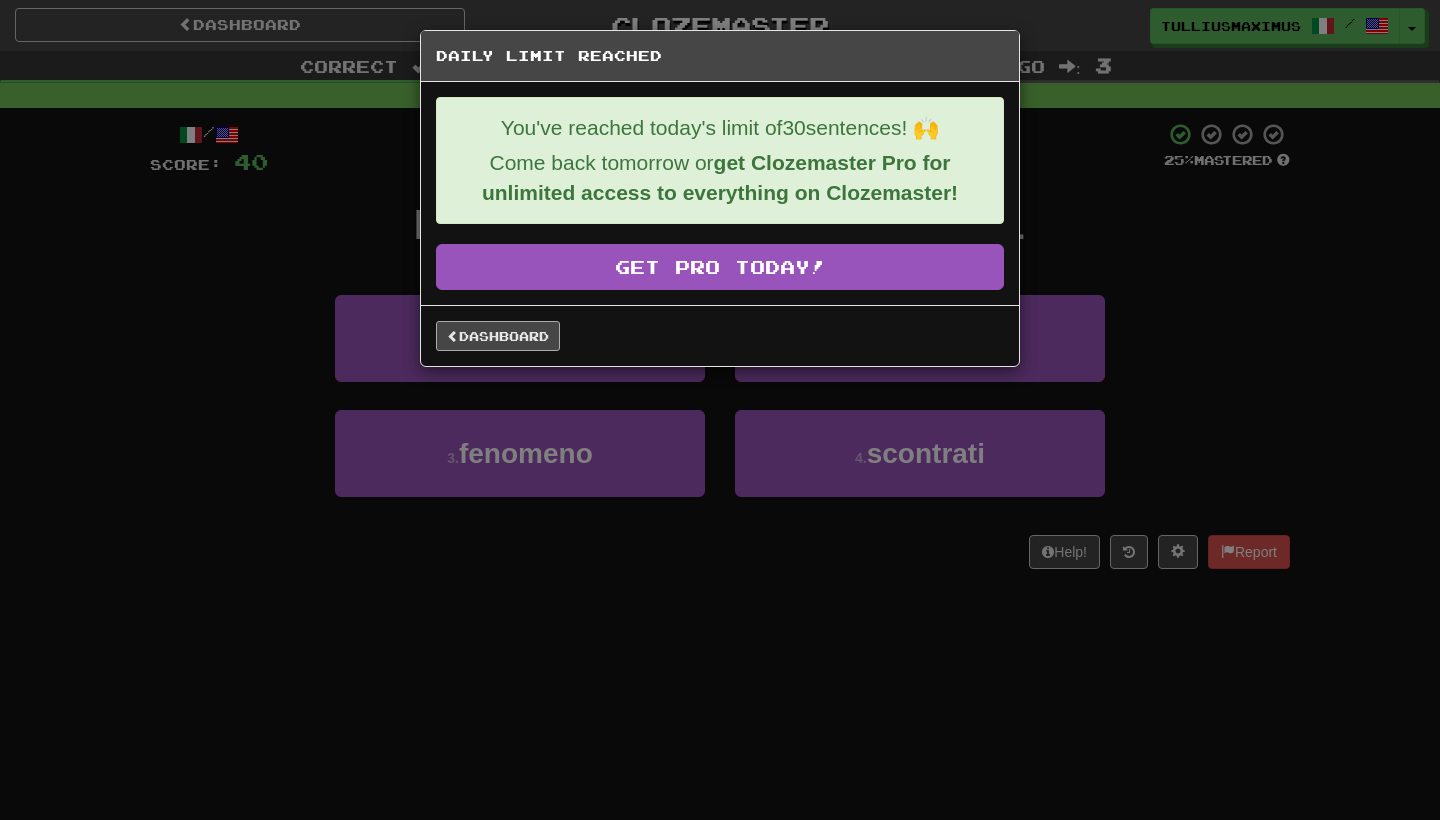 click on "Dashboard" at bounding box center [498, 336] 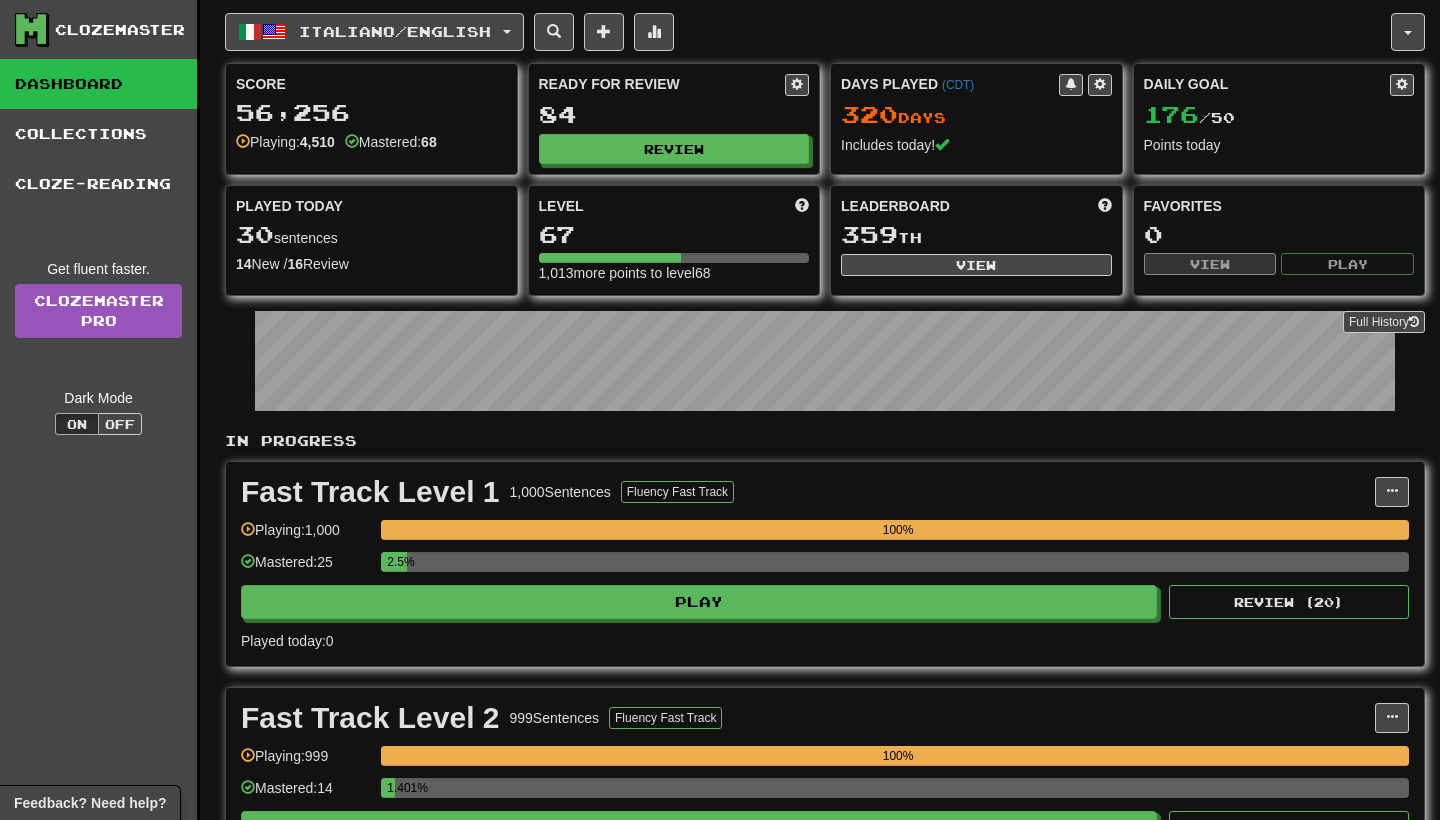 scroll, scrollTop: 0, scrollLeft: 0, axis: both 